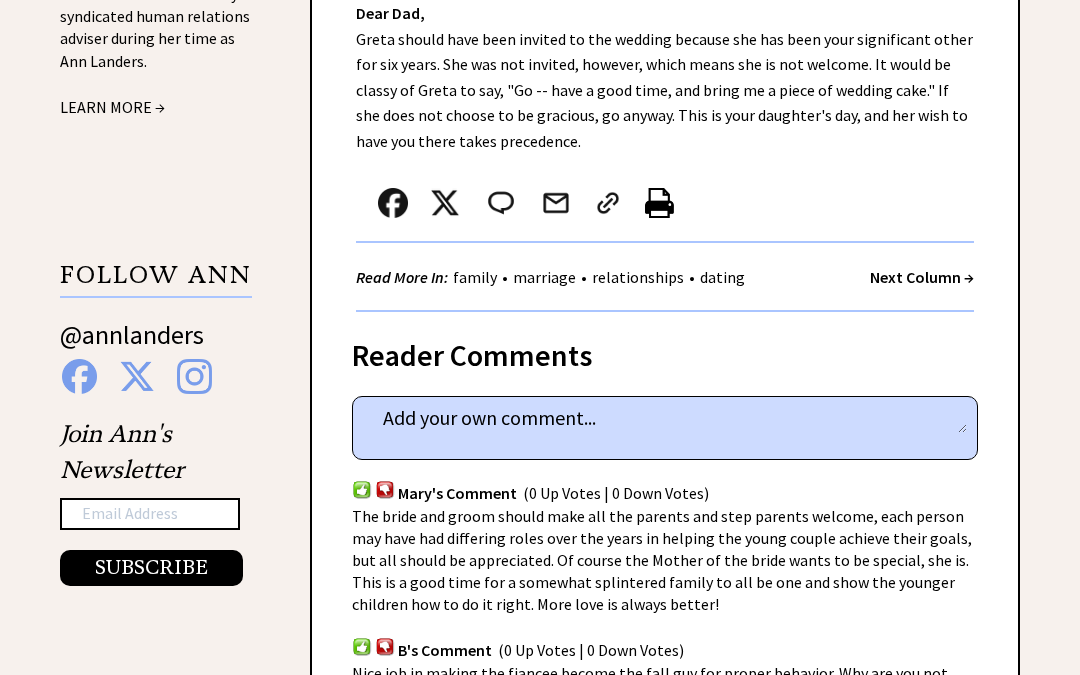 scroll, scrollTop: 1884, scrollLeft: 0, axis: vertical 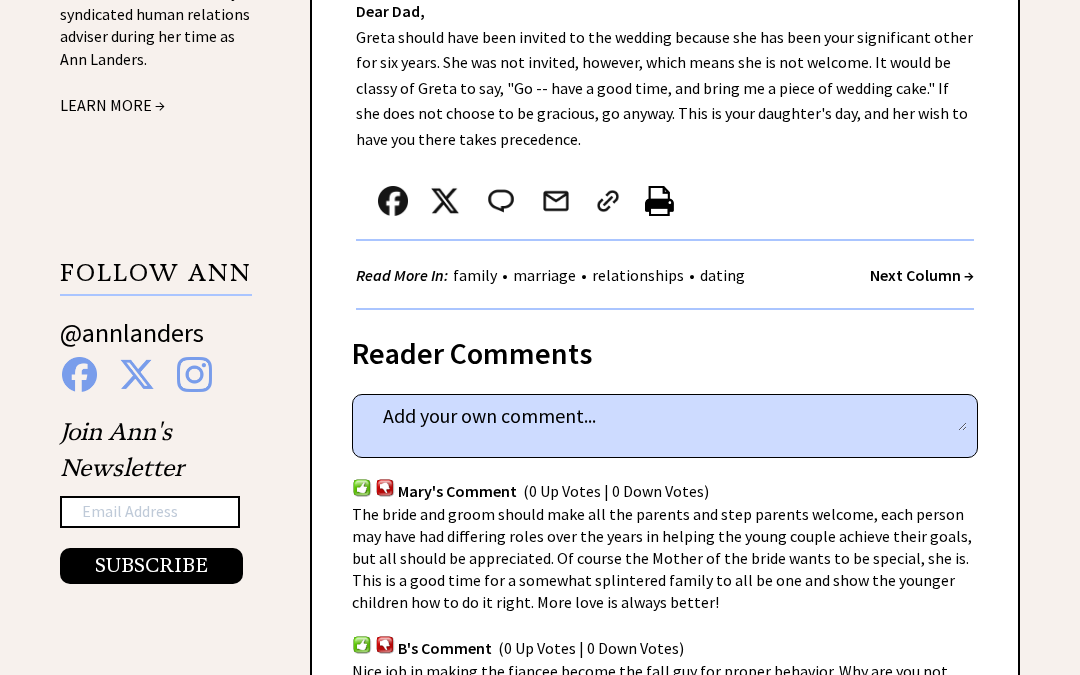 click on "Next Column →" at bounding box center [922, 275] 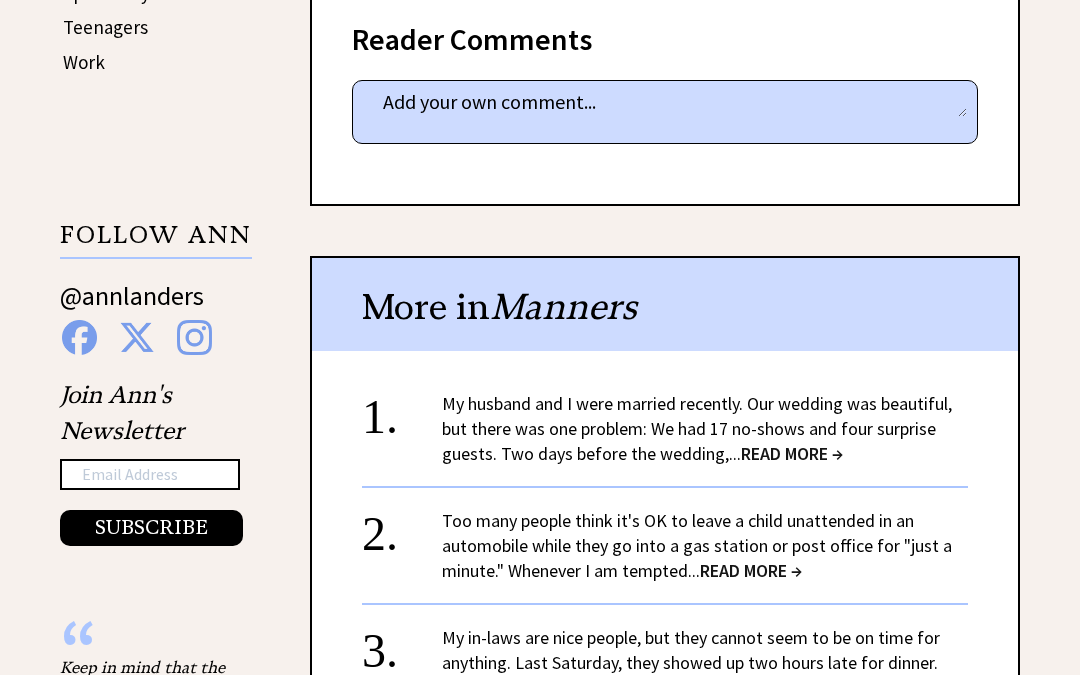 scroll, scrollTop: 1158, scrollLeft: 0, axis: vertical 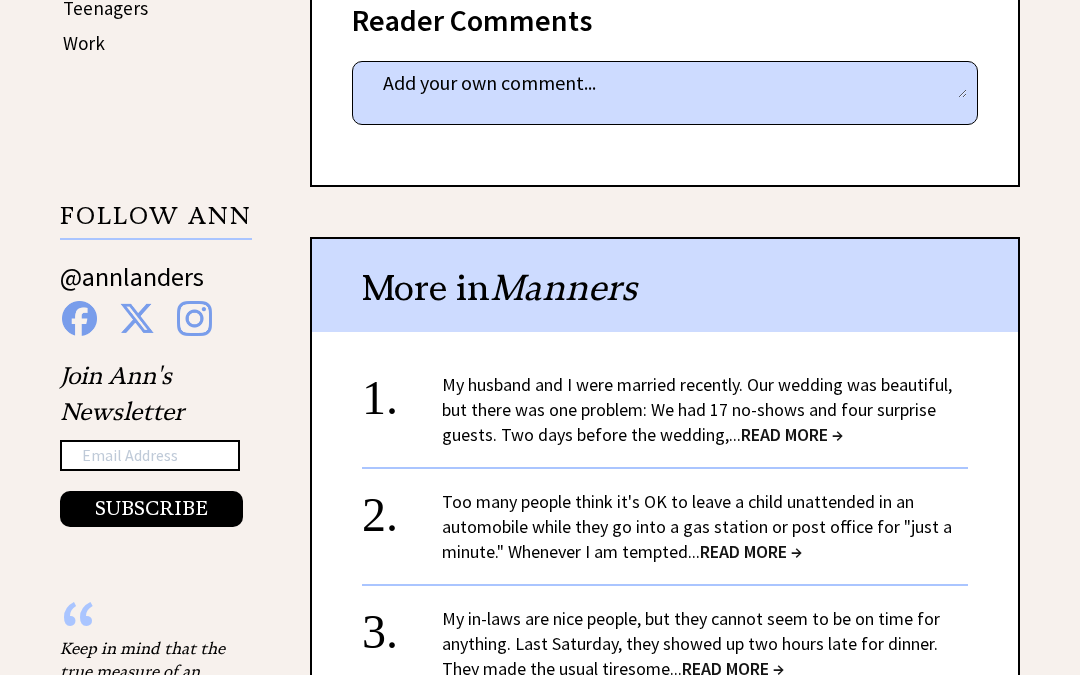 click on "My husband and I were married recently. Our wedding was beautiful, but there was one problem: We had 17 no-shows and four surprise guests. Two days before the wedding,...  READ MORE →" at bounding box center (697, 409) 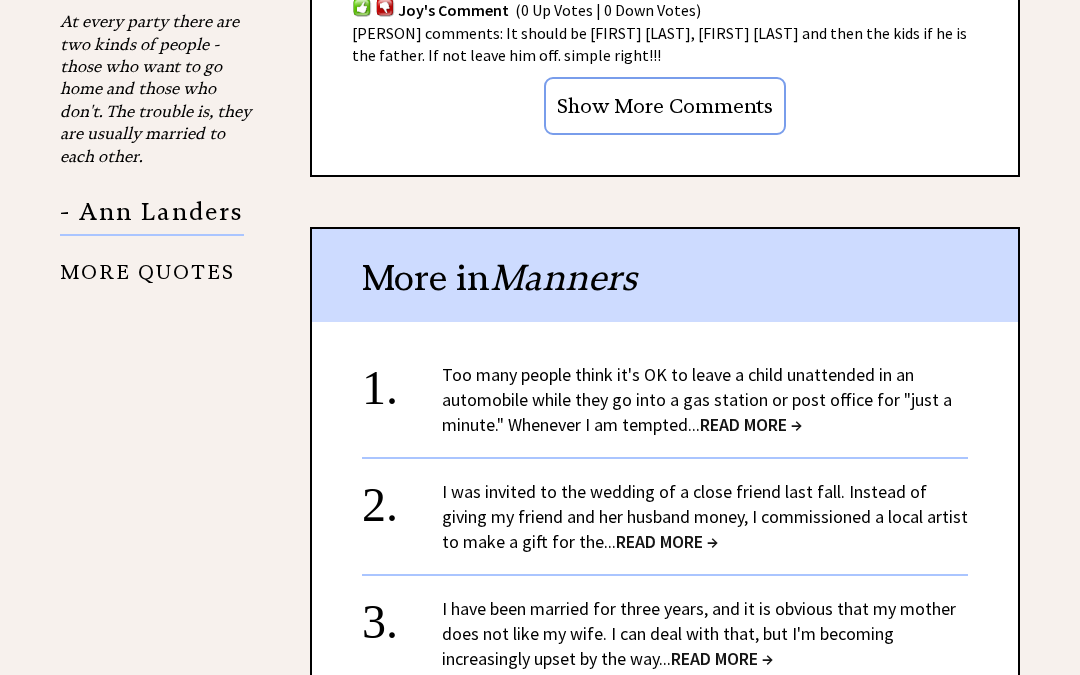 scroll, scrollTop: 1787, scrollLeft: 0, axis: vertical 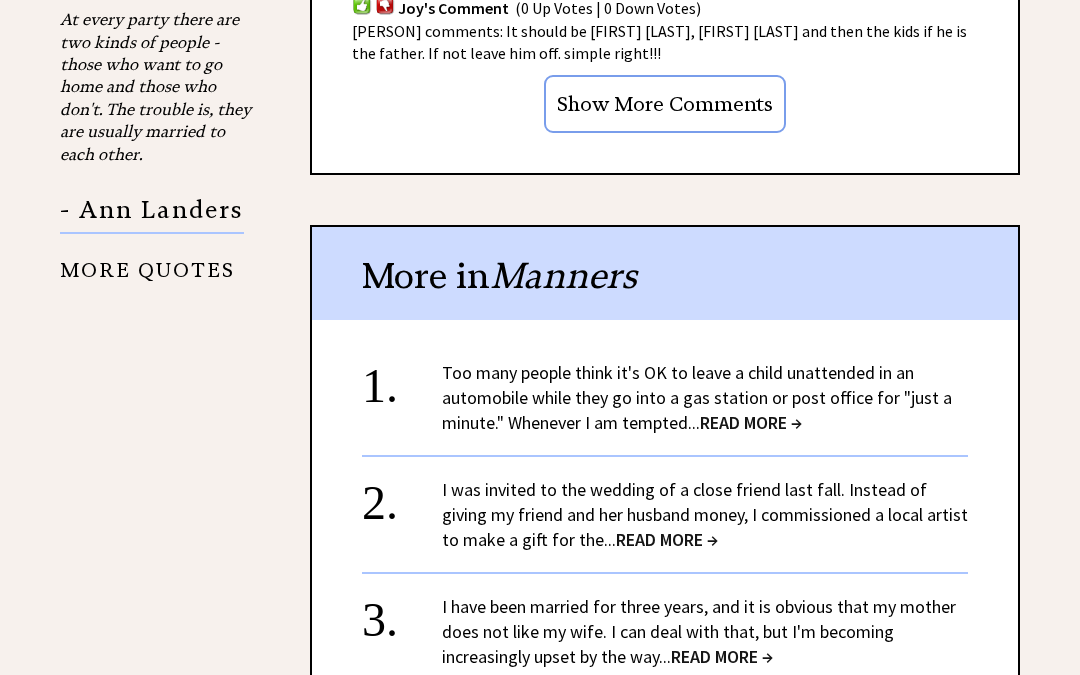 click on "Too many people think it's OK to leave a child unattended in an automobile while they go into a gas station or post office for "just a minute." Whenever I am tempted...  READ MORE →" at bounding box center [697, 397] 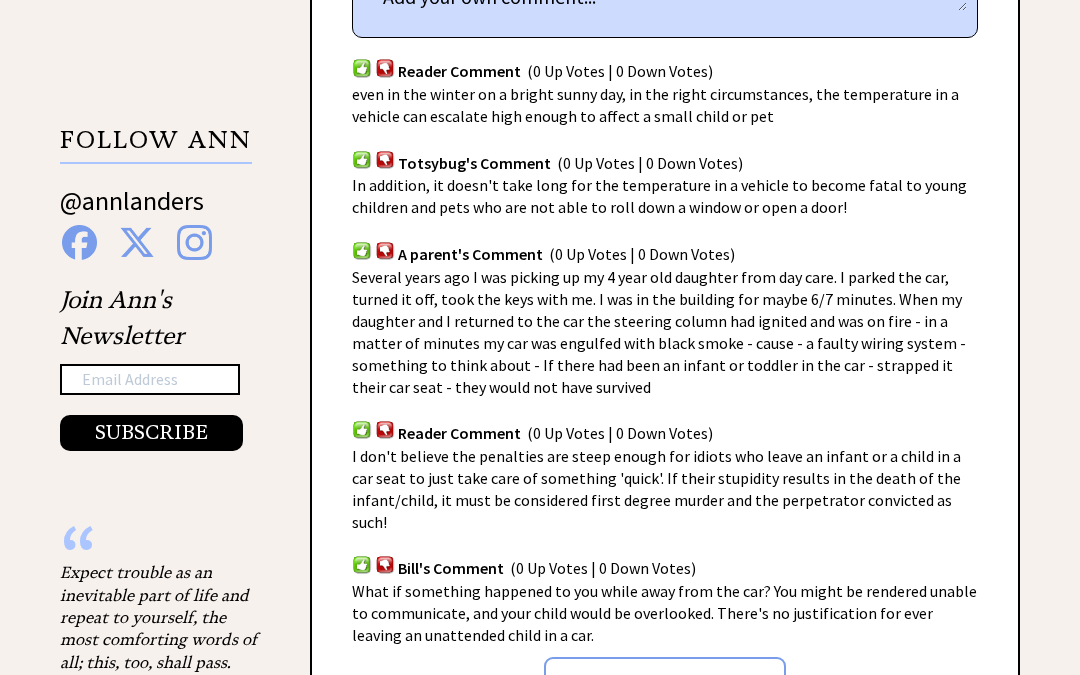 scroll, scrollTop: 1240, scrollLeft: 0, axis: vertical 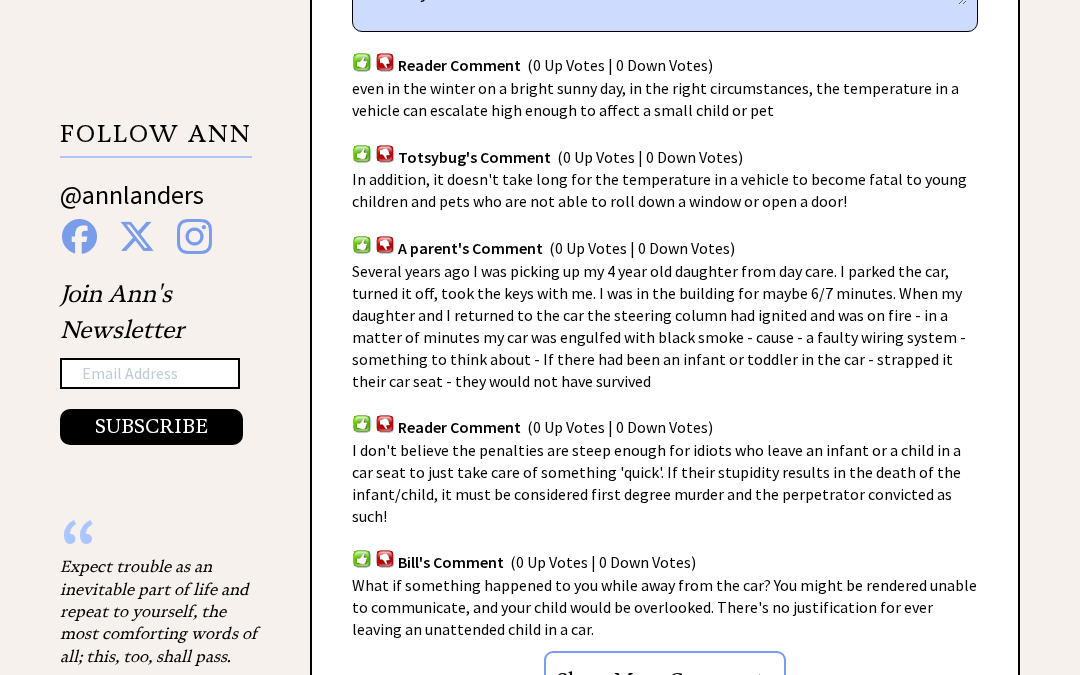 click on "Expect trouble as an inevitable part of life and repeat to yourself, the most comforting words of all; this, too, shall pass." at bounding box center [160, 611] 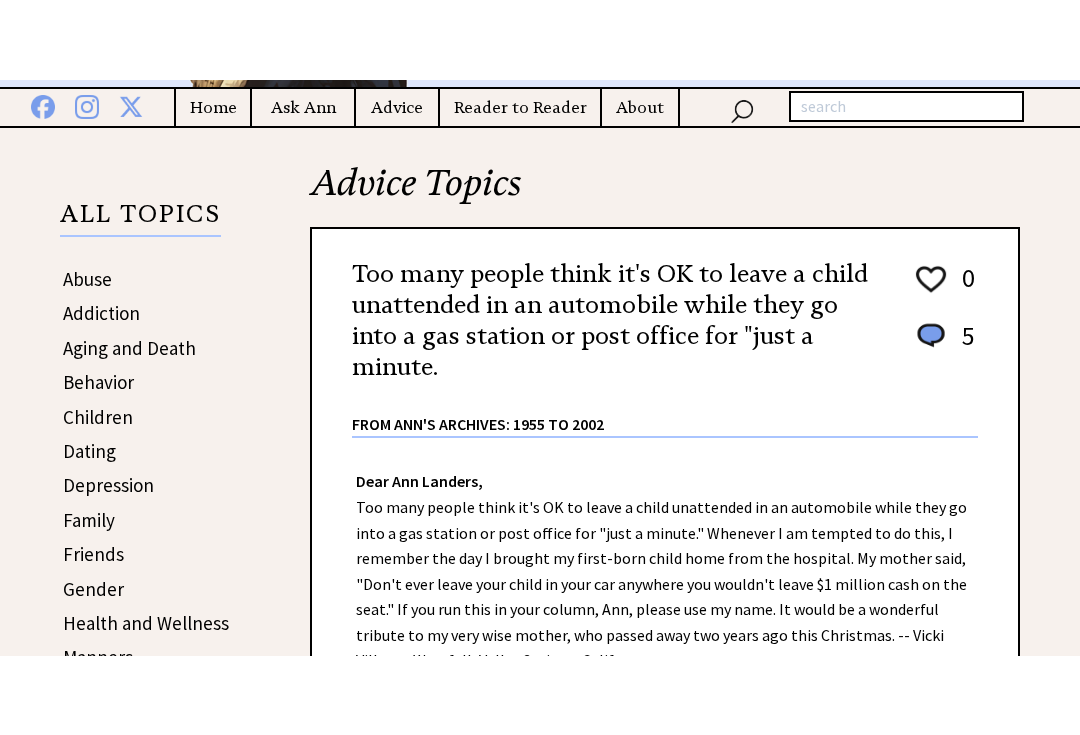 scroll, scrollTop: 0, scrollLeft: 0, axis: both 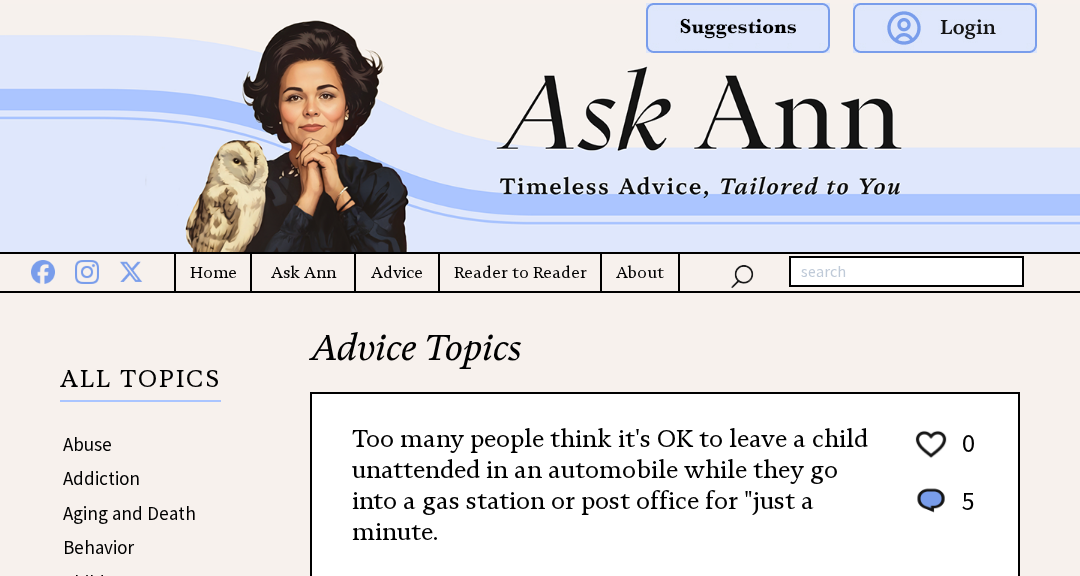 click on "Advice Topics
Too many people think it's OK to leave a child unattended in an automobile while they go into a gas station or post office for "just a minute.
0
5
0
5
From Ann's Archives: 1955 to 2002
Dear Ann Landers,   Too many people think it's OK to leave a child unattended in an automobile while they go into a gas station or post office for "just a minute." Whenever I am tempted to do this, I remember the day I brought my first-born child home from the hospital. My mother said, "Don't ever leave your child in your car anywhere you wouldn't leave $1 million cash on the seat."
If you run this in your column, Ann, please use my name. It would be a wonderful tribute to my very wise mother, who passed away two years ago this Christmas. -- Vicki Villegas Westfall, Valley Springs, Calif.
Dear Vicki,
Read More In:" at bounding box center [540, 1632] 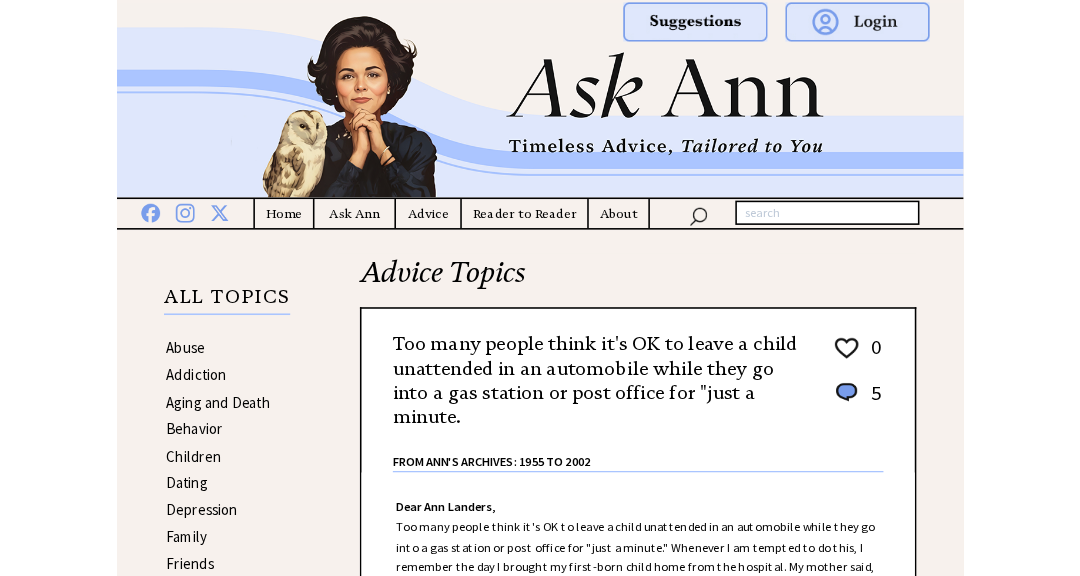 scroll, scrollTop: 7, scrollLeft: 0, axis: vertical 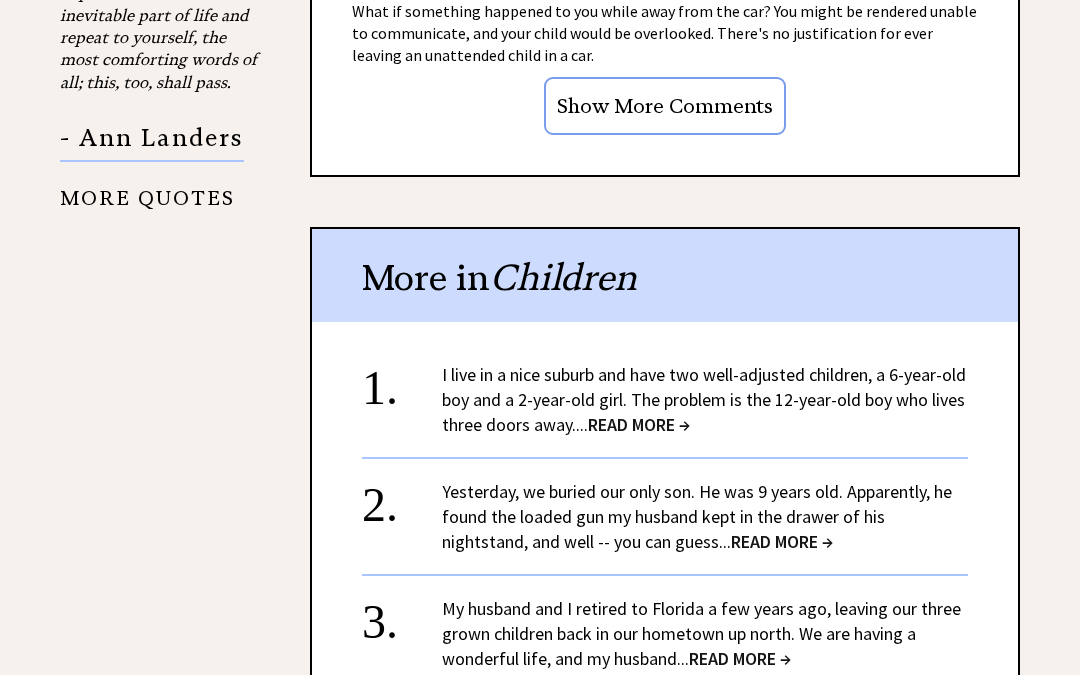 click on "READ MORE →" at bounding box center (639, 424) 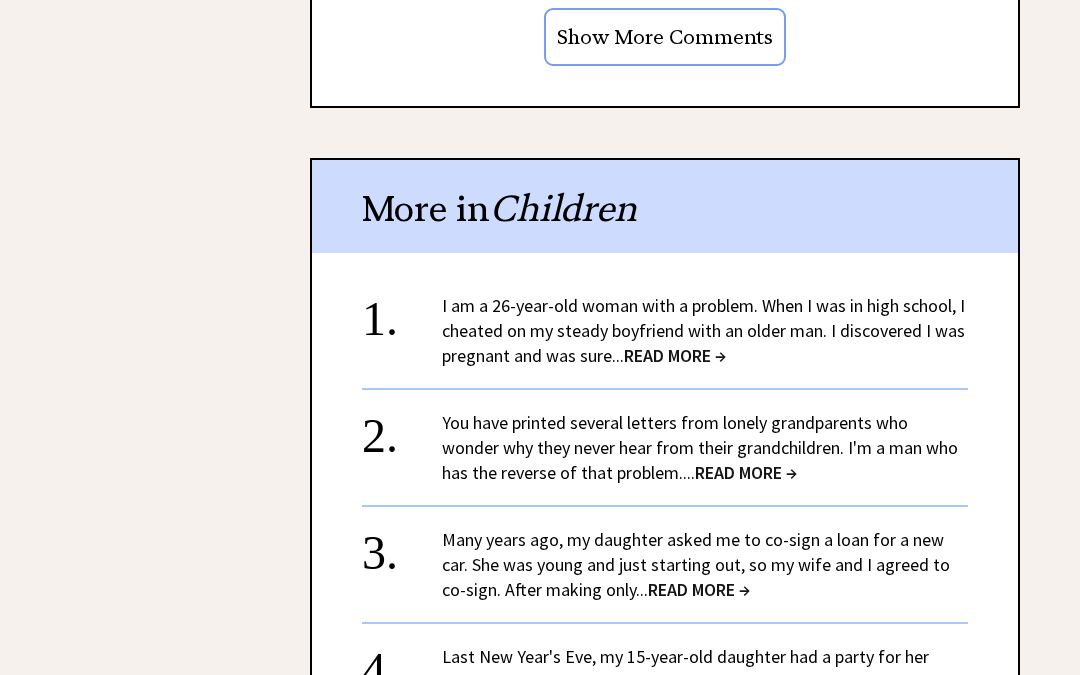 scroll, scrollTop: 3006, scrollLeft: 0, axis: vertical 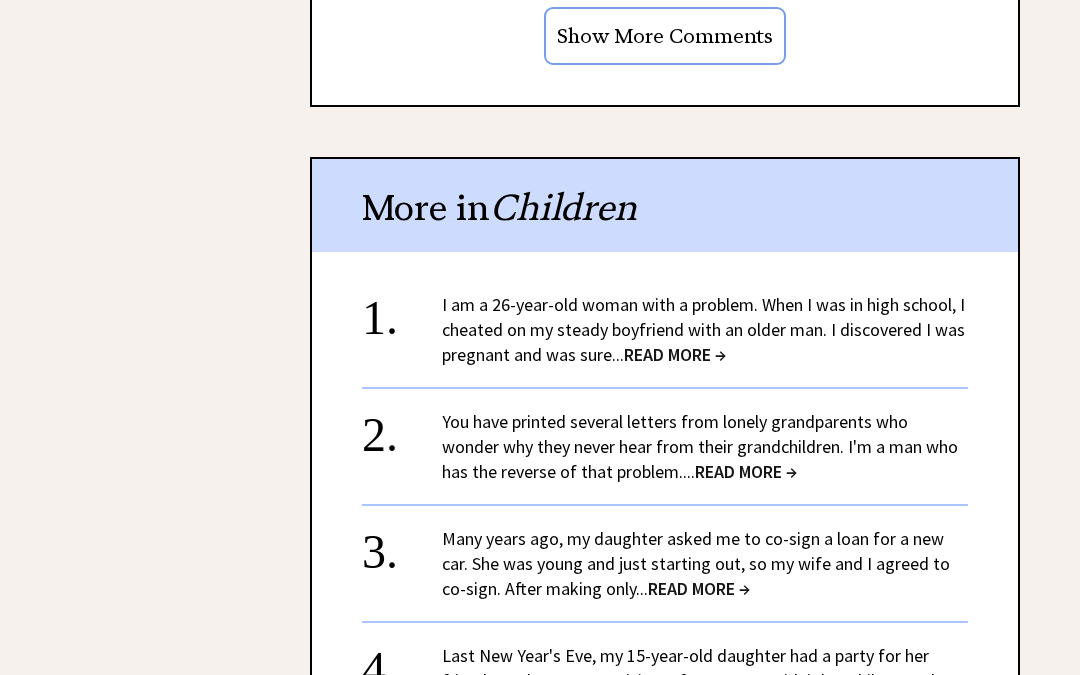 click on "READ MORE →" at bounding box center (675, 354) 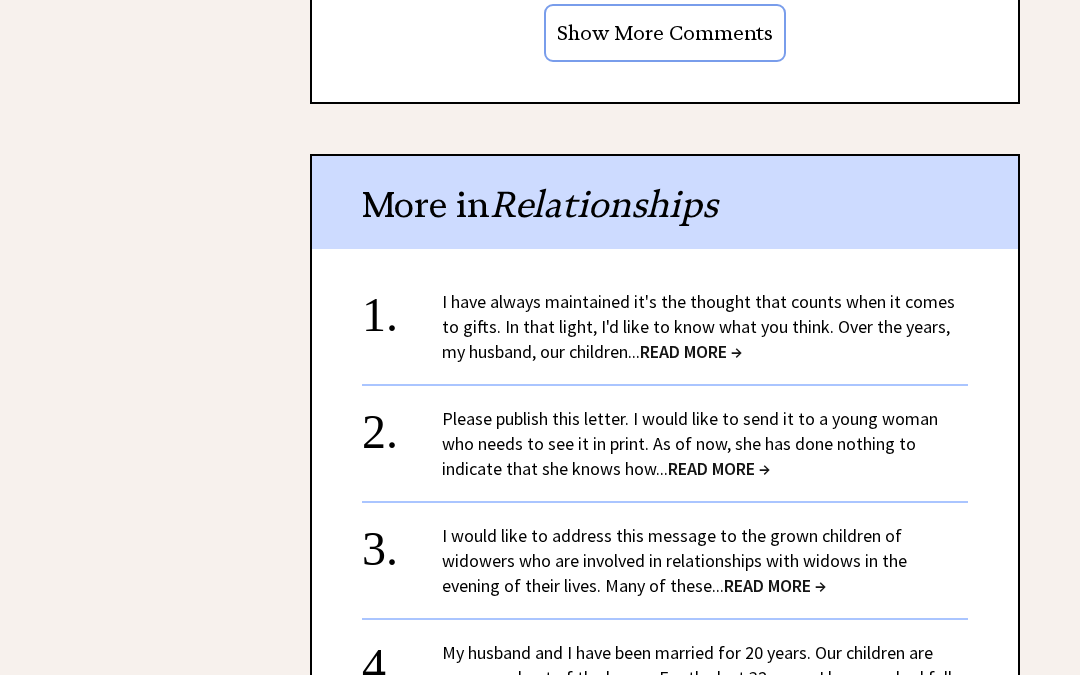scroll, scrollTop: 2468, scrollLeft: 0, axis: vertical 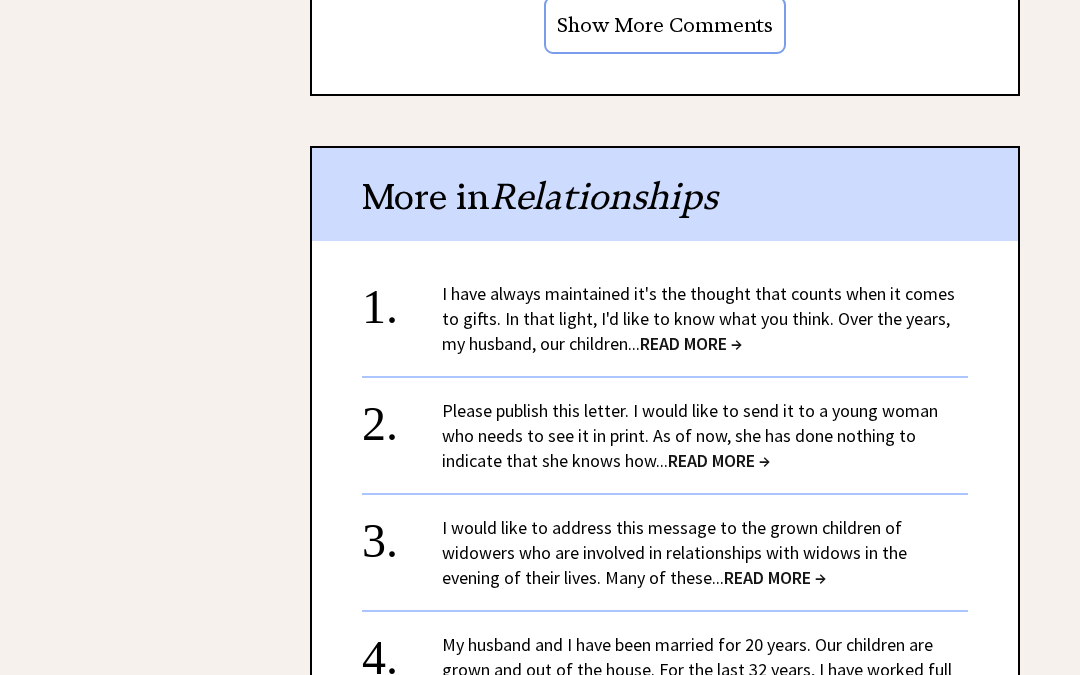 click on "READ MORE →" at bounding box center (691, 343) 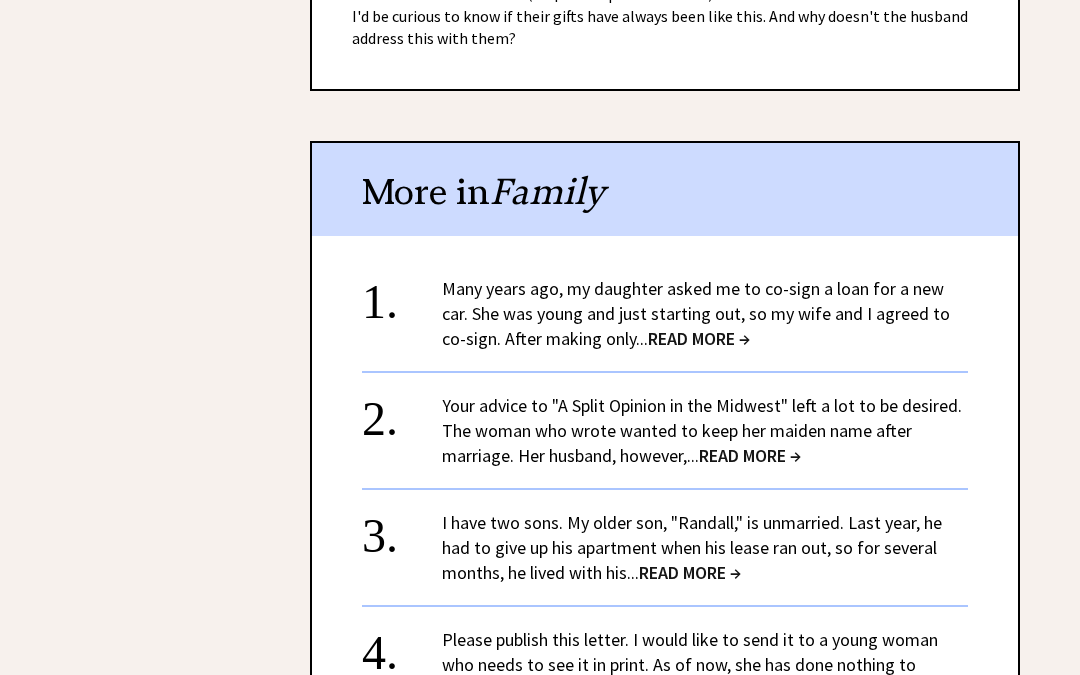 scroll, scrollTop: 2496, scrollLeft: 0, axis: vertical 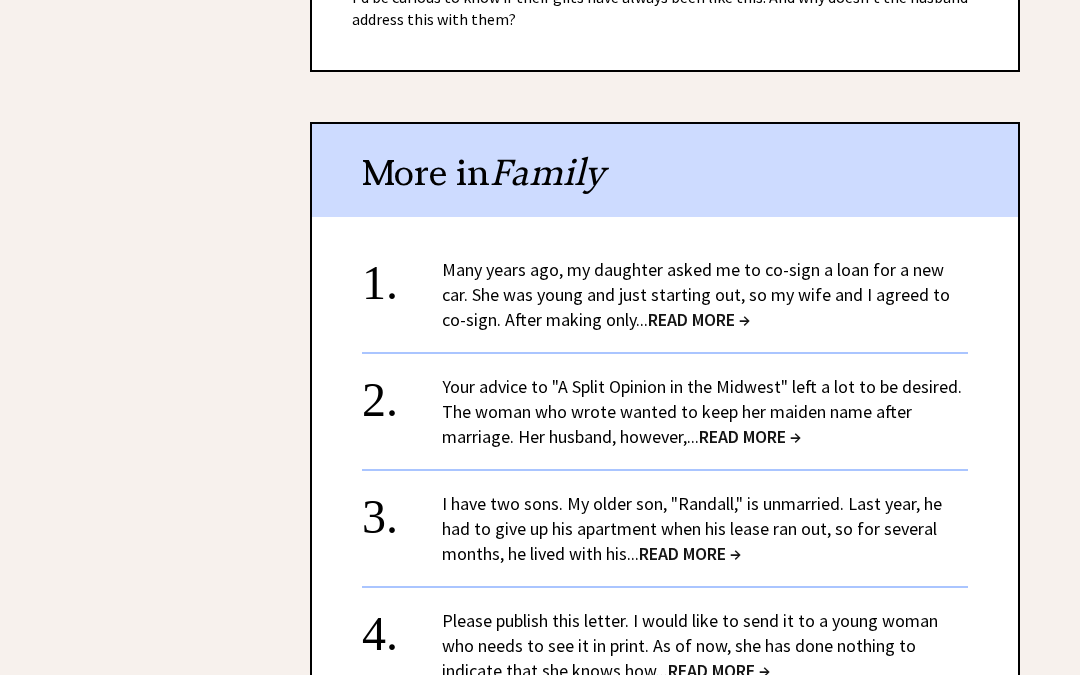 click on "READ MORE →" at bounding box center [699, 319] 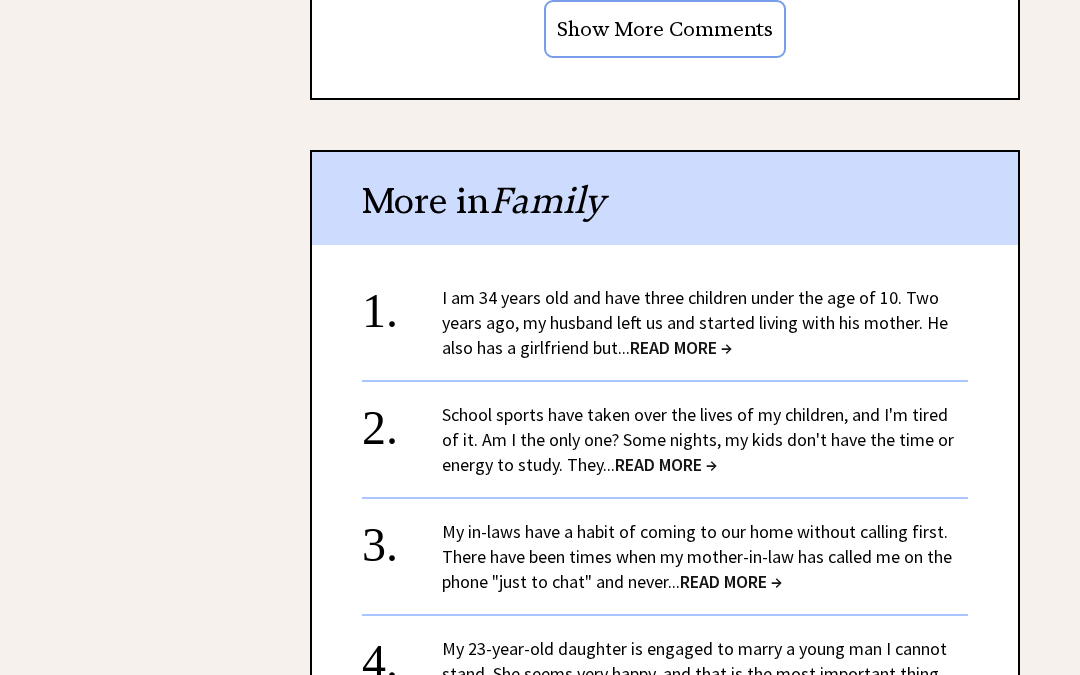 scroll, scrollTop: 2117, scrollLeft: 0, axis: vertical 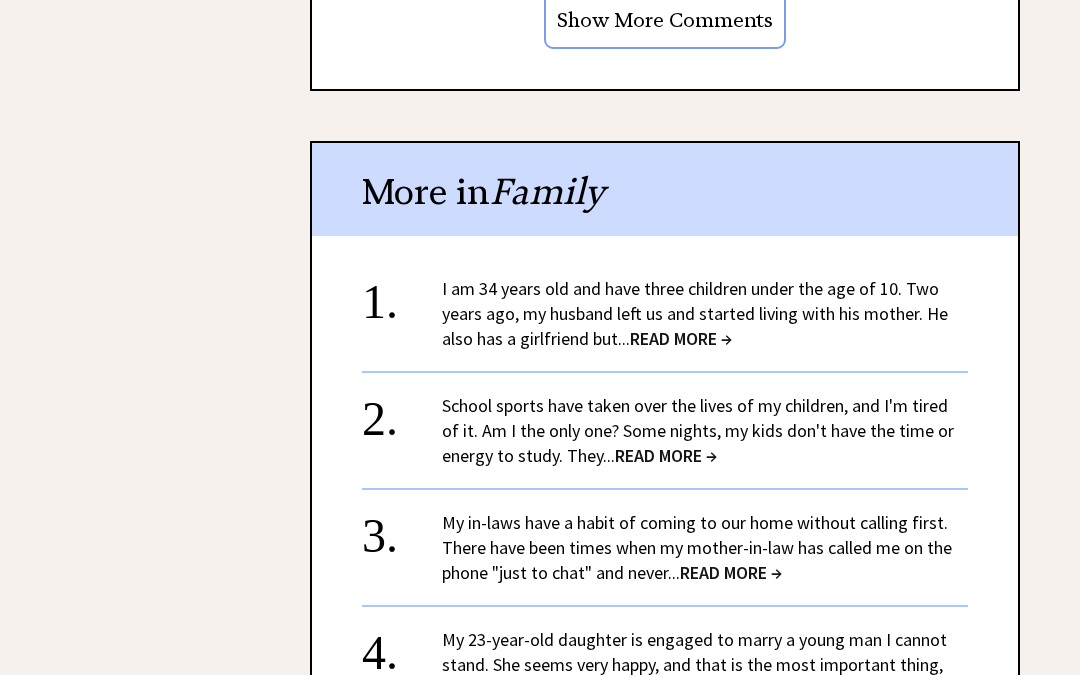 click on "I am 34 years old and have three children under the age of 10. Two years ago, my husband left us and started living with his mother. He also has a girlfriend but...  READ MORE →" at bounding box center (695, 313) 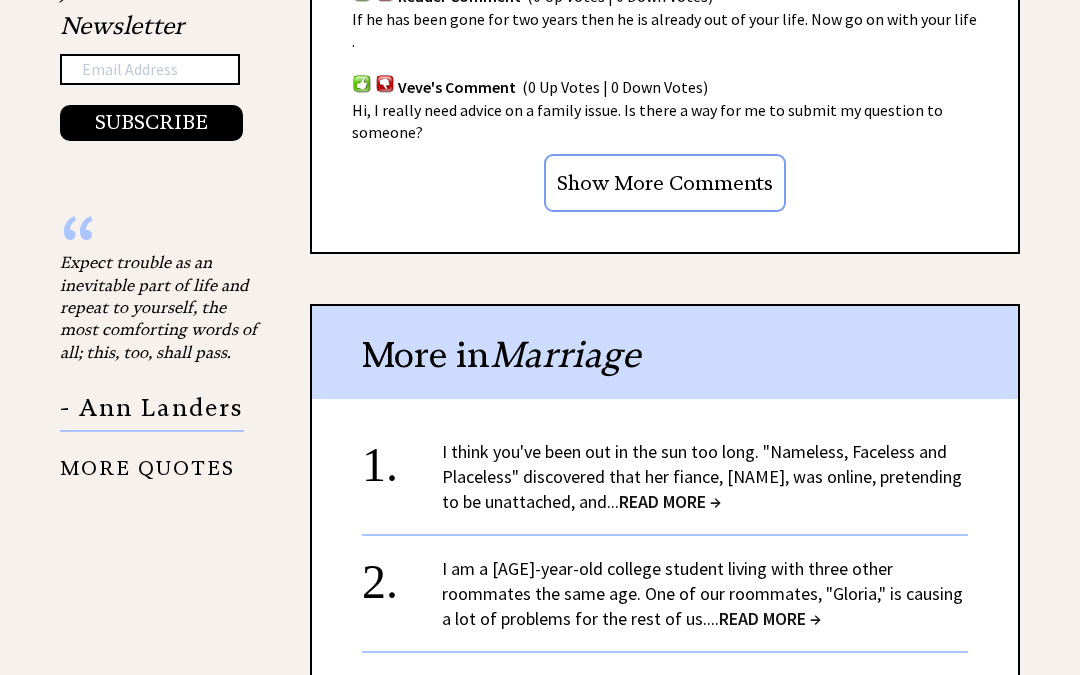 scroll, scrollTop: 1550, scrollLeft: 0, axis: vertical 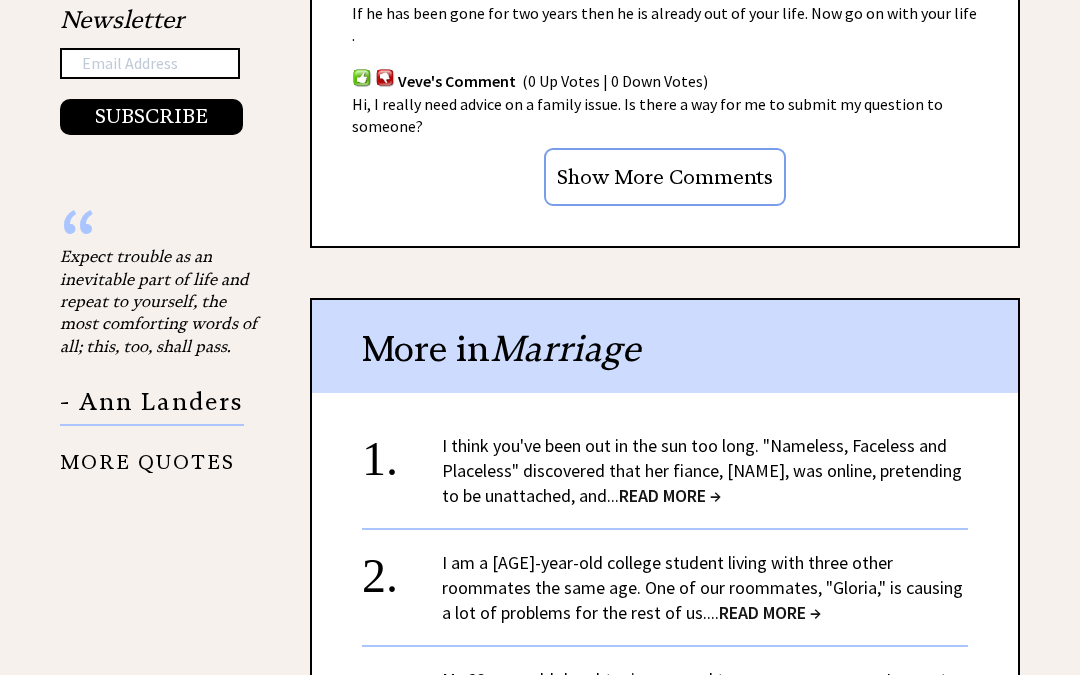 click on "I think you've been out in the sun too long. "Nameless, Faceless and Placeless" discovered that her fiance, Jeremy, was online, pretending to be unattached, and...  READ MORE →" at bounding box center (702, 470) 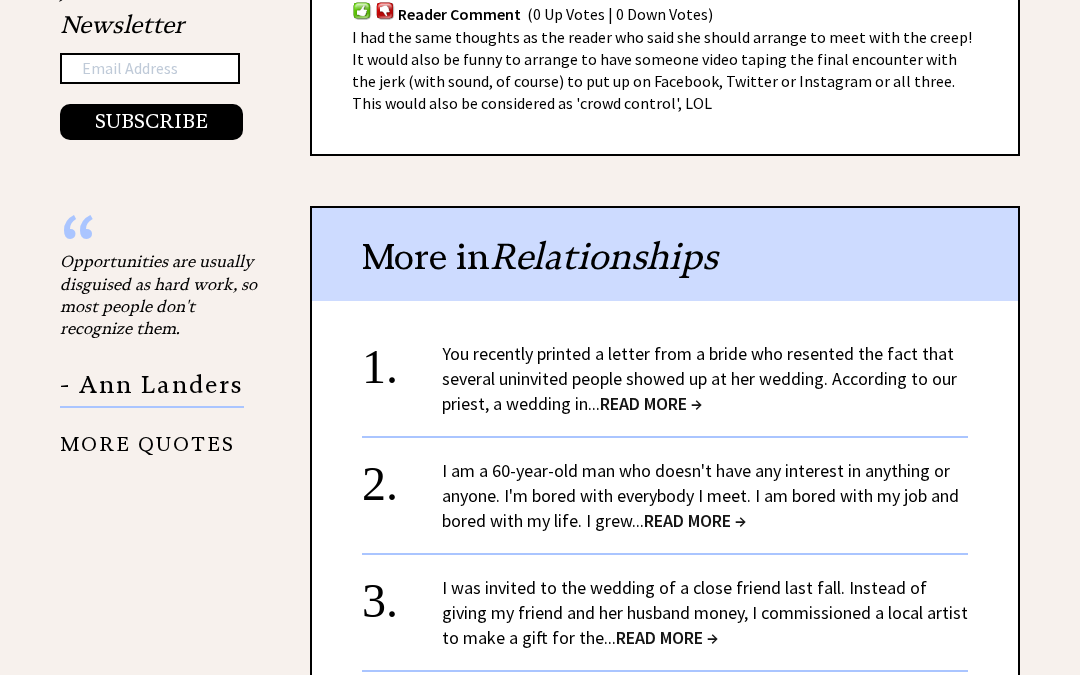 scroll, scrollTop: 1547, scrollLeft: 0, axis: vertical 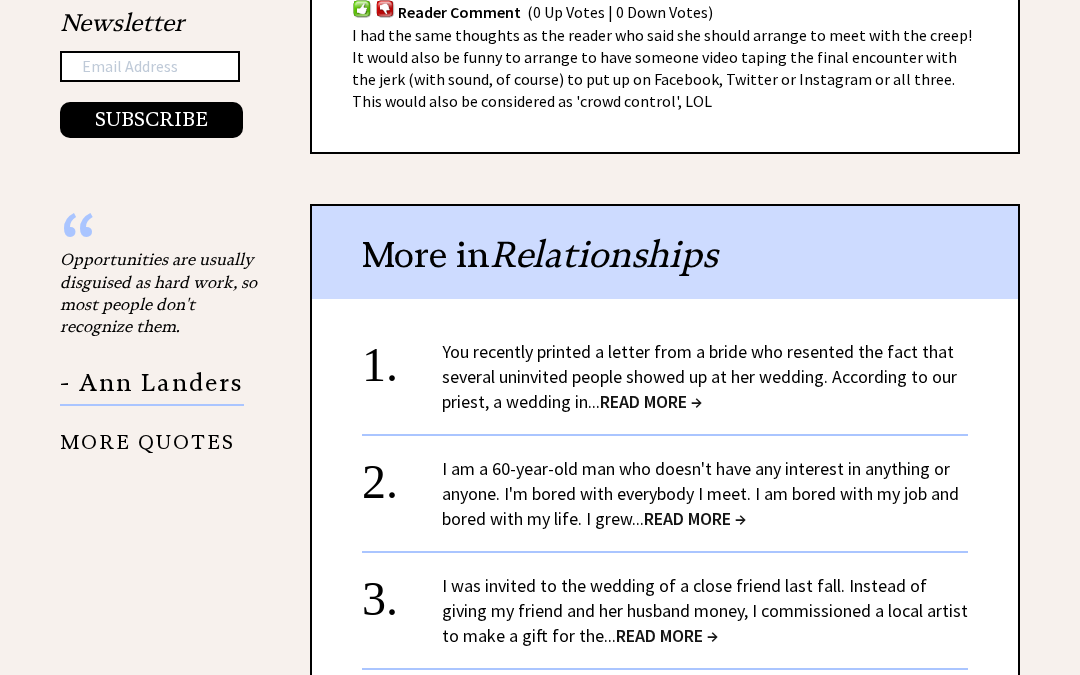 click on "READ MORE →" at bounding box center [651, 401] 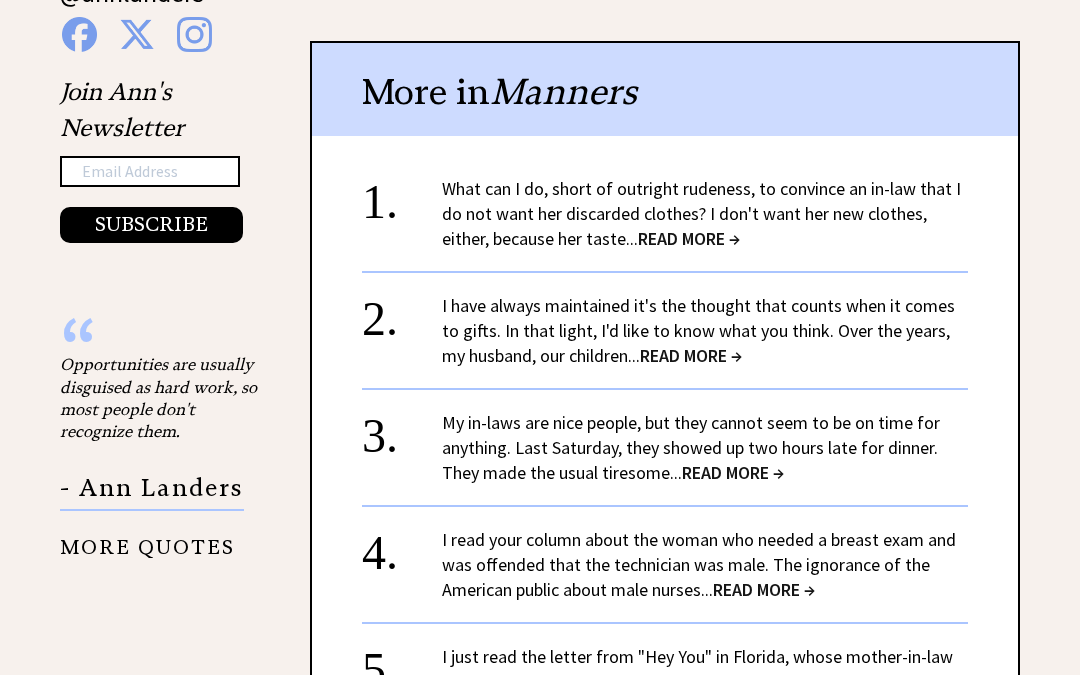 scroll, scrollTop: 1445, scrollLeft: 0, axis: vertical 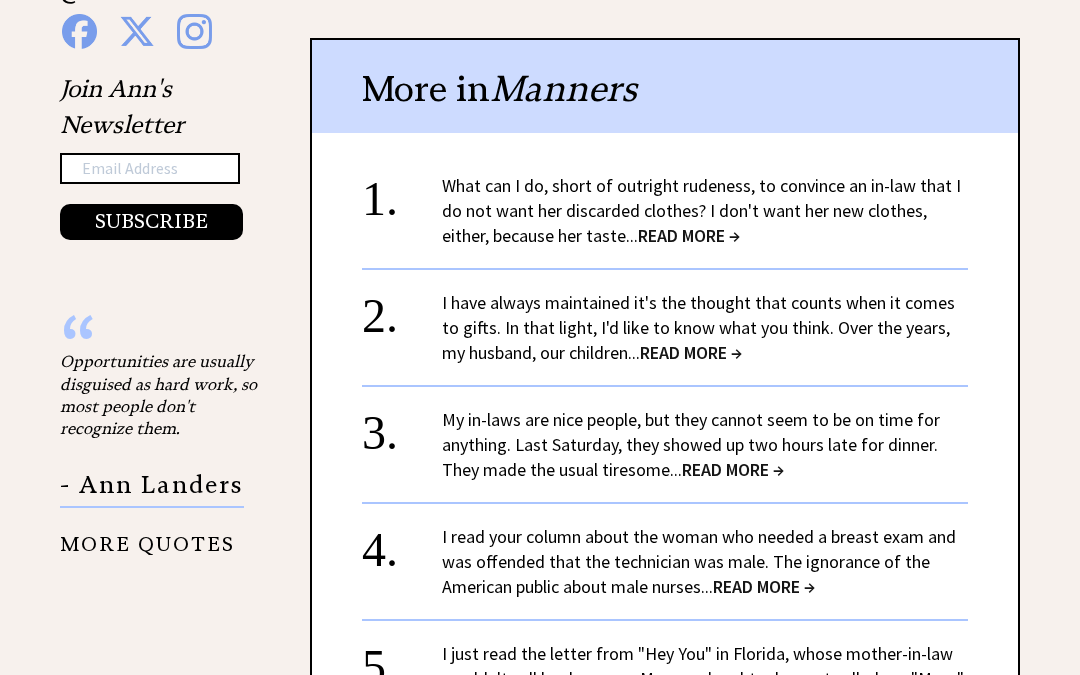 click on "READ MORE →" at bounding box center (689, 235) 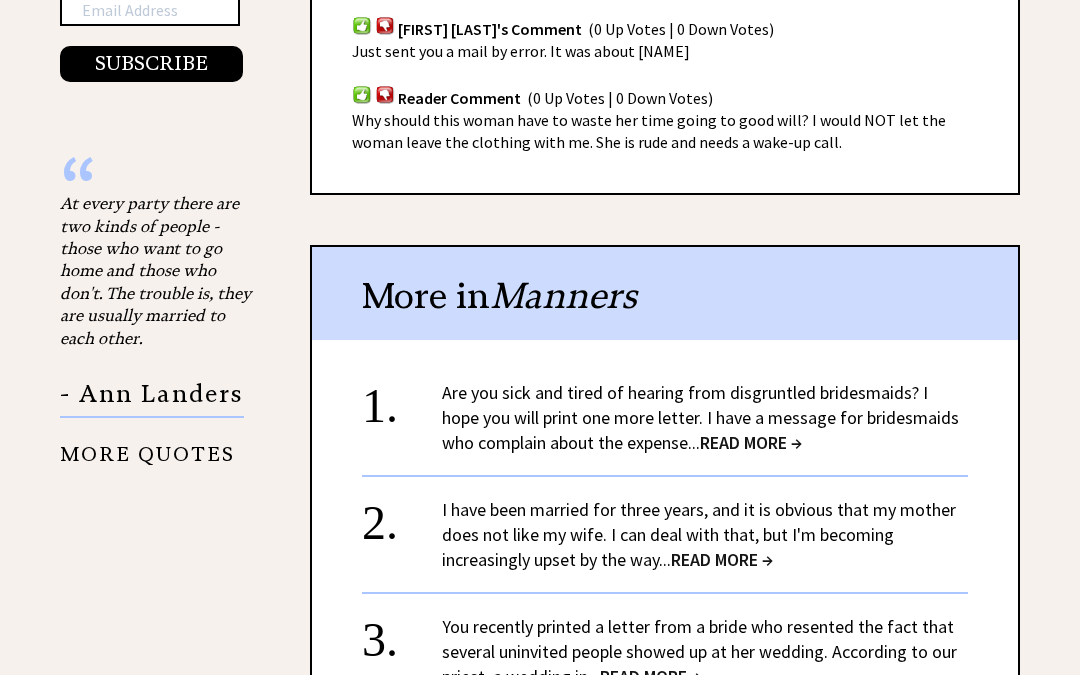 scroll, scrollTop: 1606, scrollLeft: 0, axis: vertical 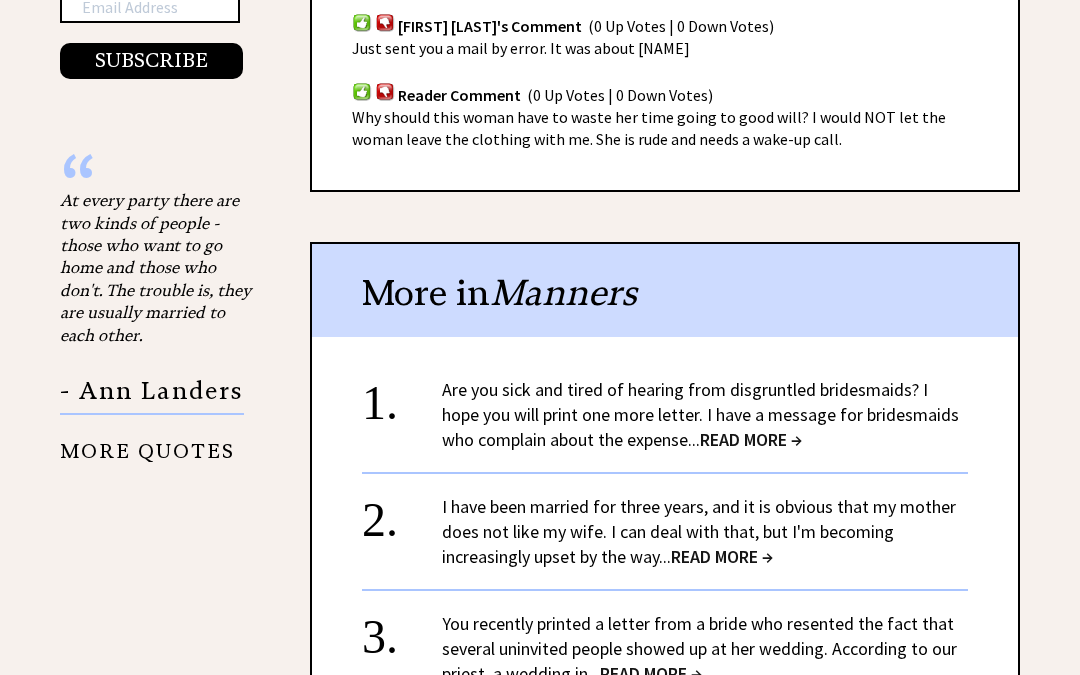 click on "Are you sick and tired of hearing from disgruntled bridesmaids? I hope you will print one more letter.
I have a message for bridesmaids who complain about the expense...  READ MORE →" at bounding box center (700, 414) 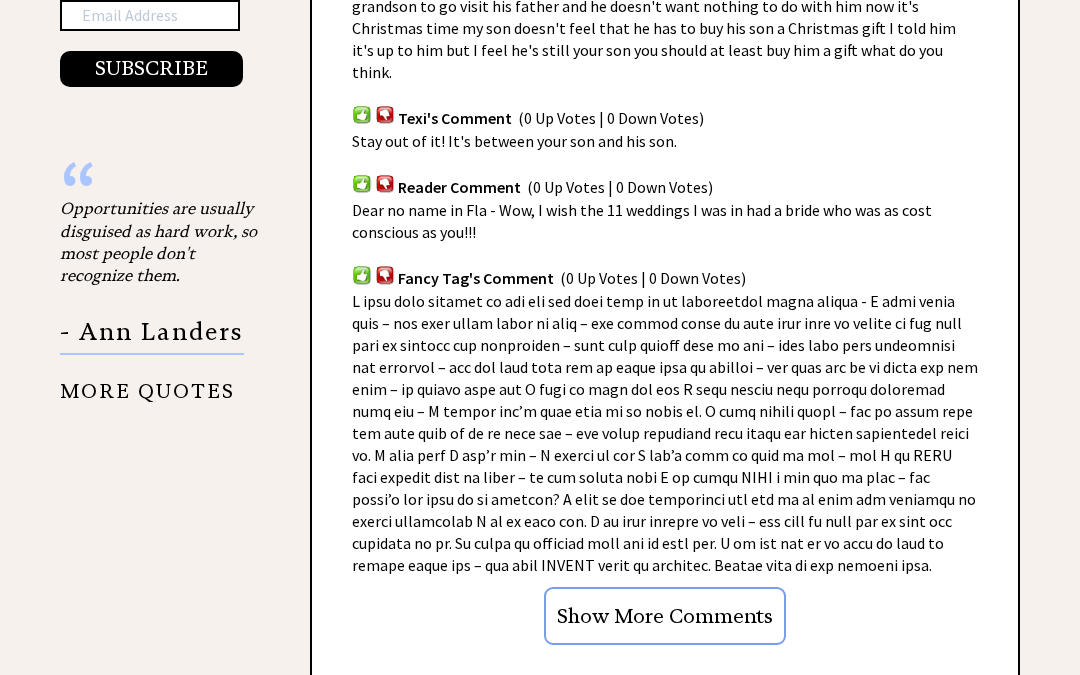 scroll, scrollTop: 1604, scrollLeft: 0, axis: vertical 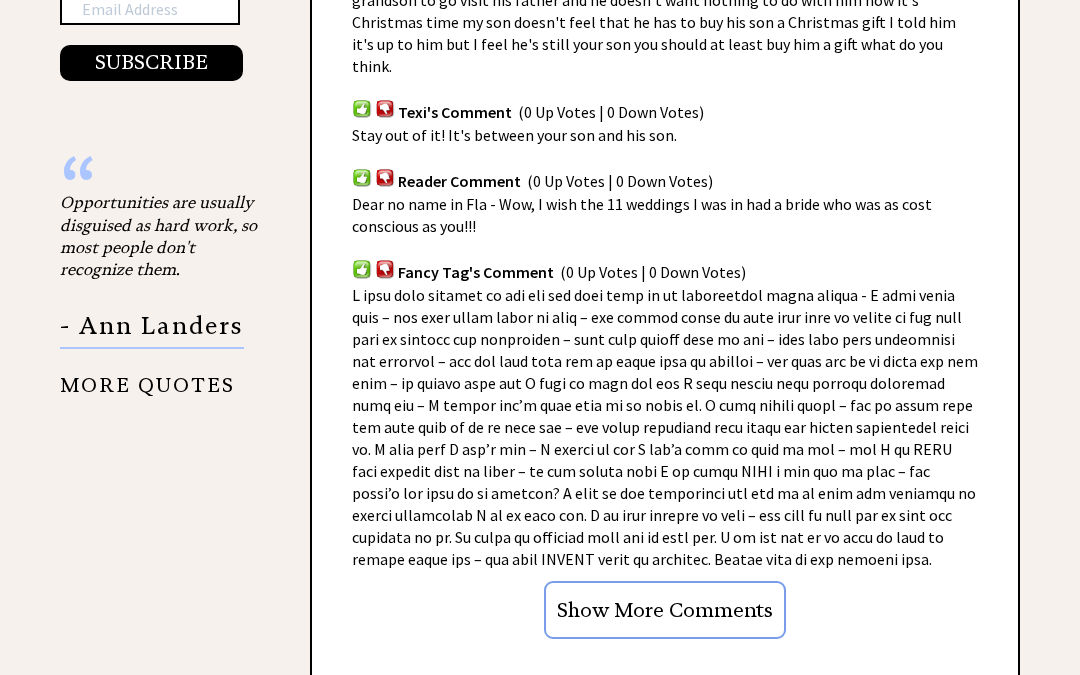 click on "Show More Comments" at bounding box center [665, 610] 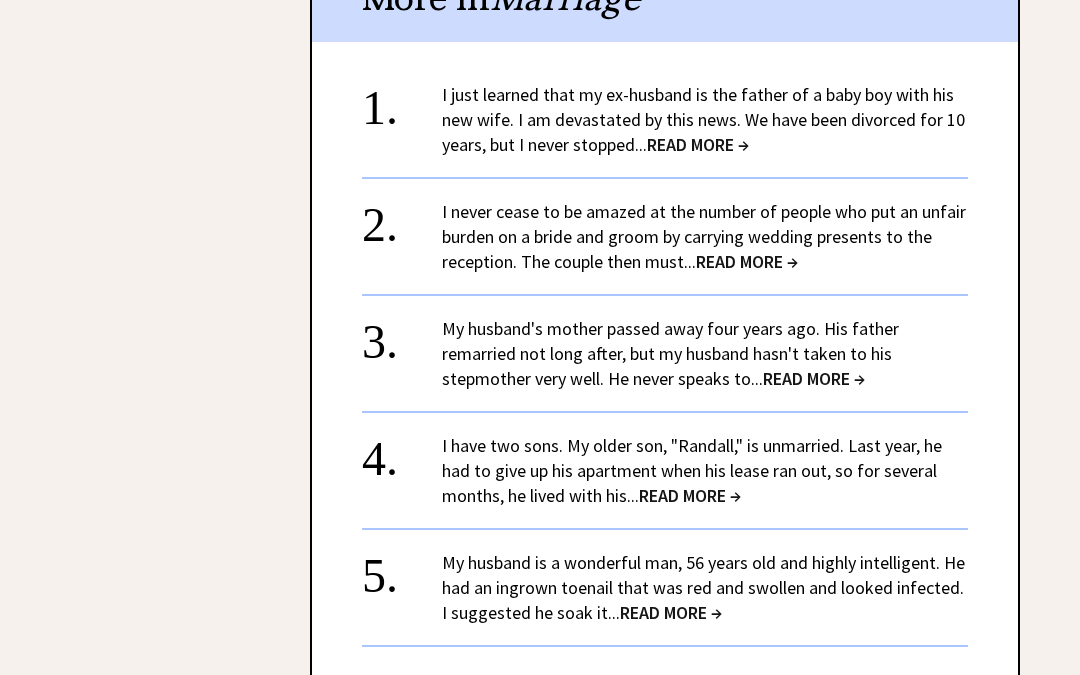 scroll, scrollTop: 2320, scrollLeft: 0, axis: vertical 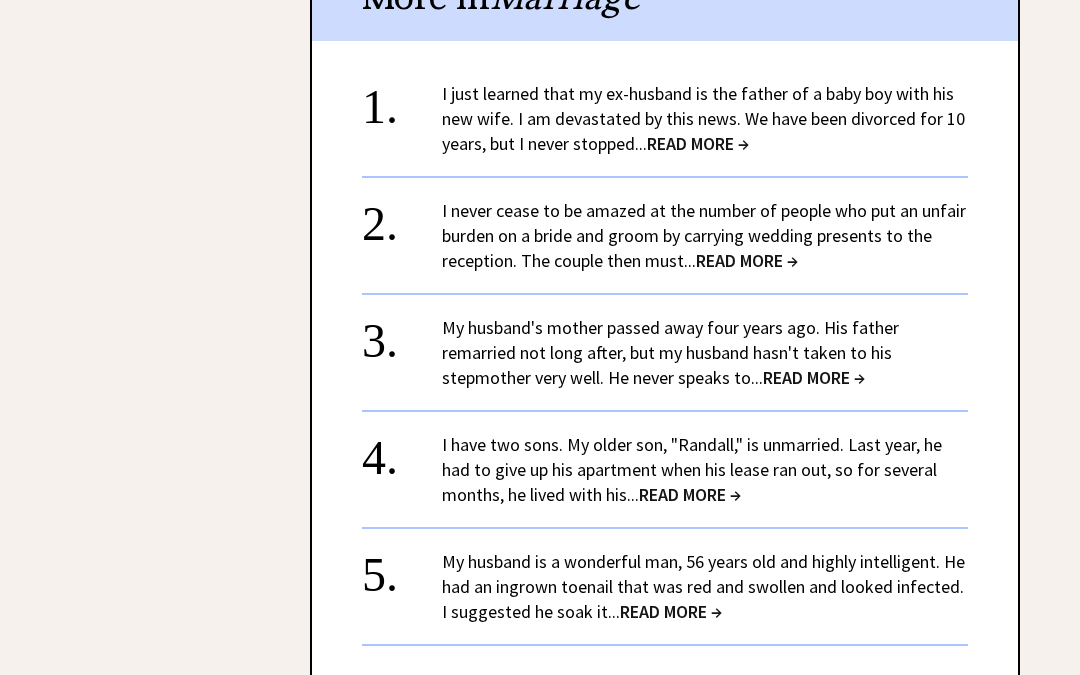 click on "READ MORE →" at bounding box center [814, 377] 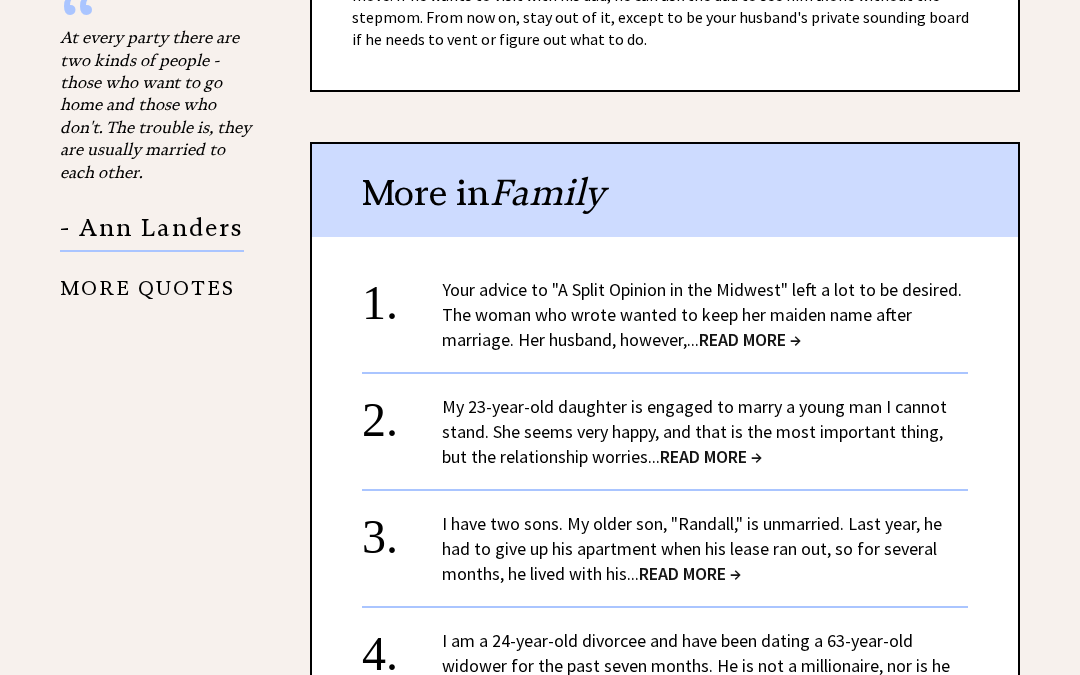 scroll, scrollTop: 1893, scrollLeft: 0, axis: vertical 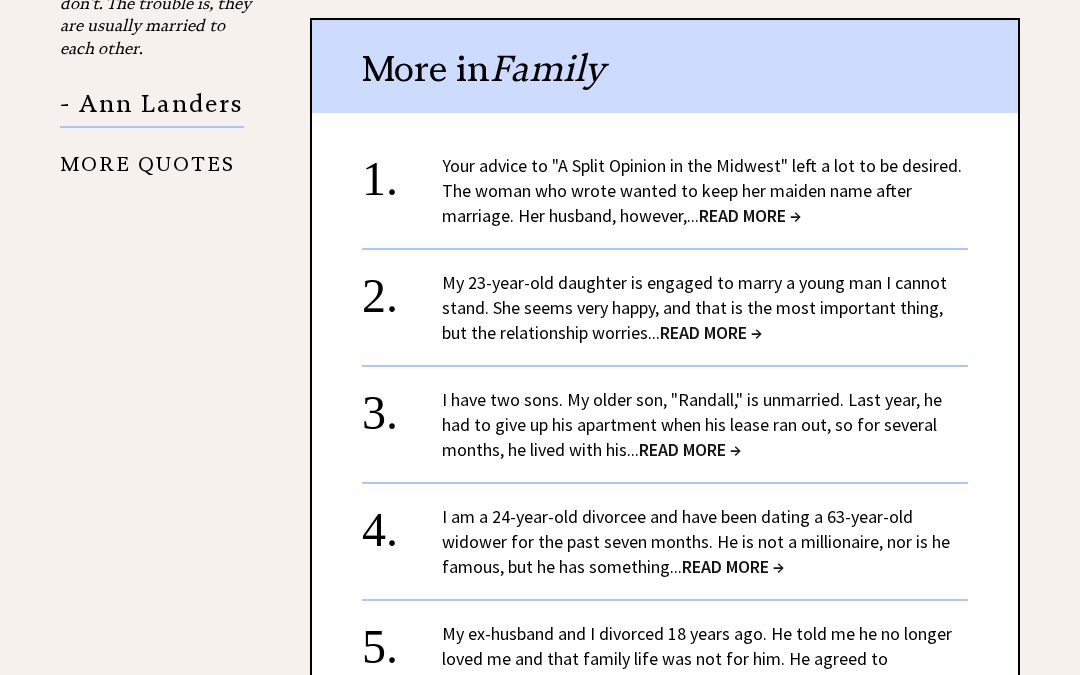 click on "My [AGE]-year-old daughter is engaged to marry a young man I cannot stand. She seems very happy, and that is the most important thing, but the relationship worries...  READ MORE →" at bounding box center (694, 307) 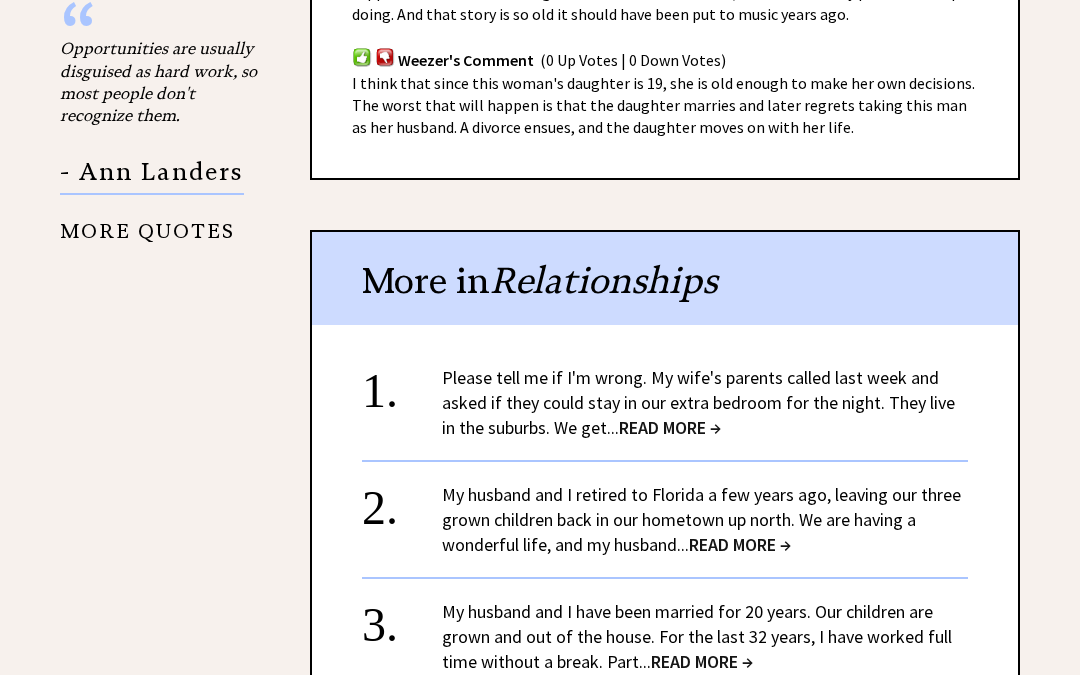 scroll, scrollTop: 1765, scrollLeft: 0, axis: vertical 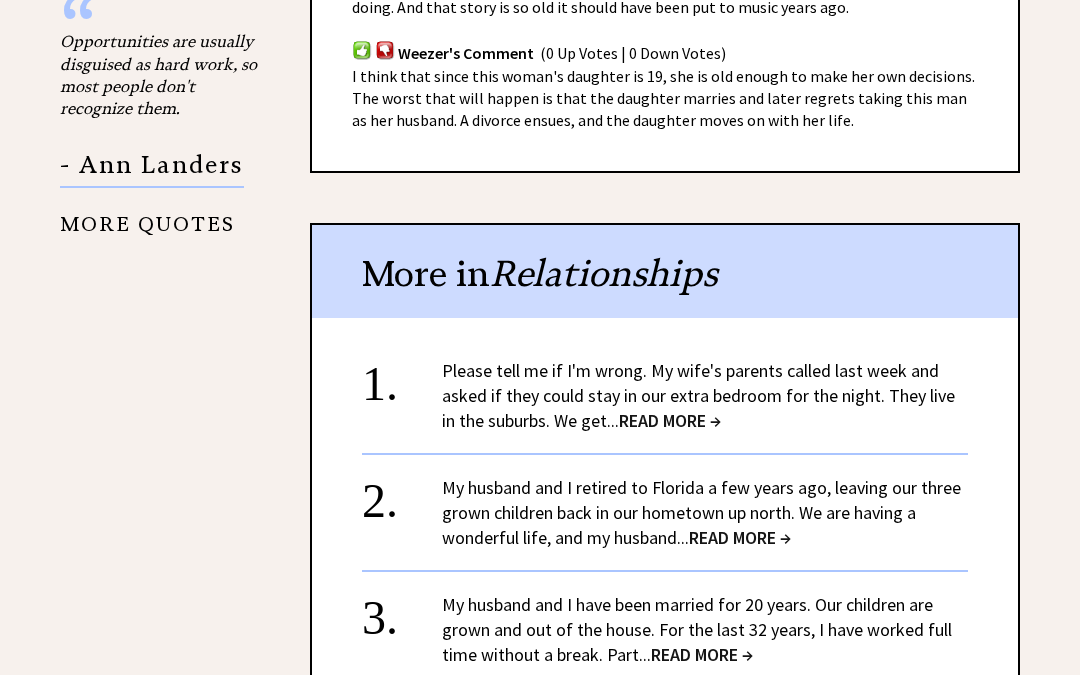 click on "READ MORE →" at bounding box center (670, 420) 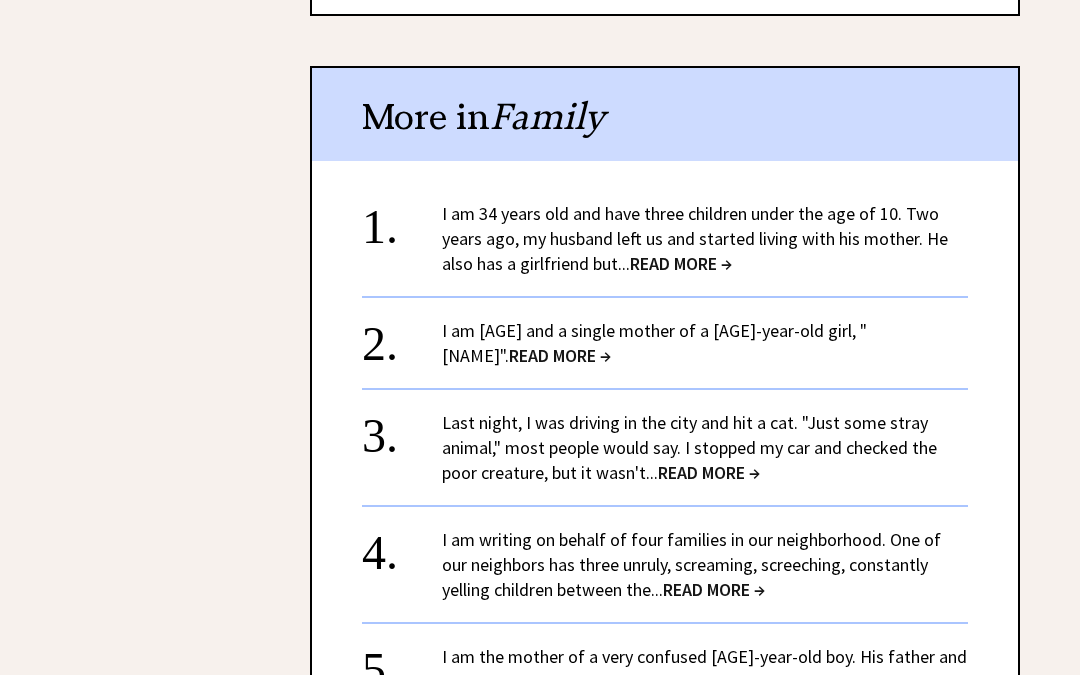 scroll, scrollTop: 2249, scrollLeft: 0, axis: vertical 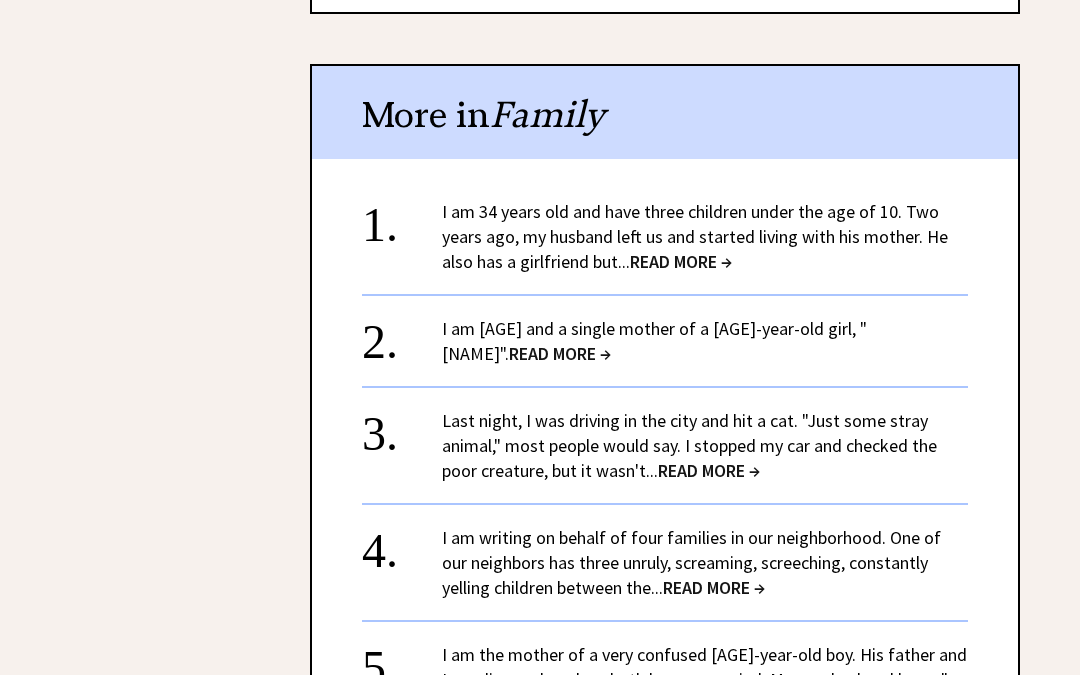 click on "READ MORE →" at bounding box center (709, 470) 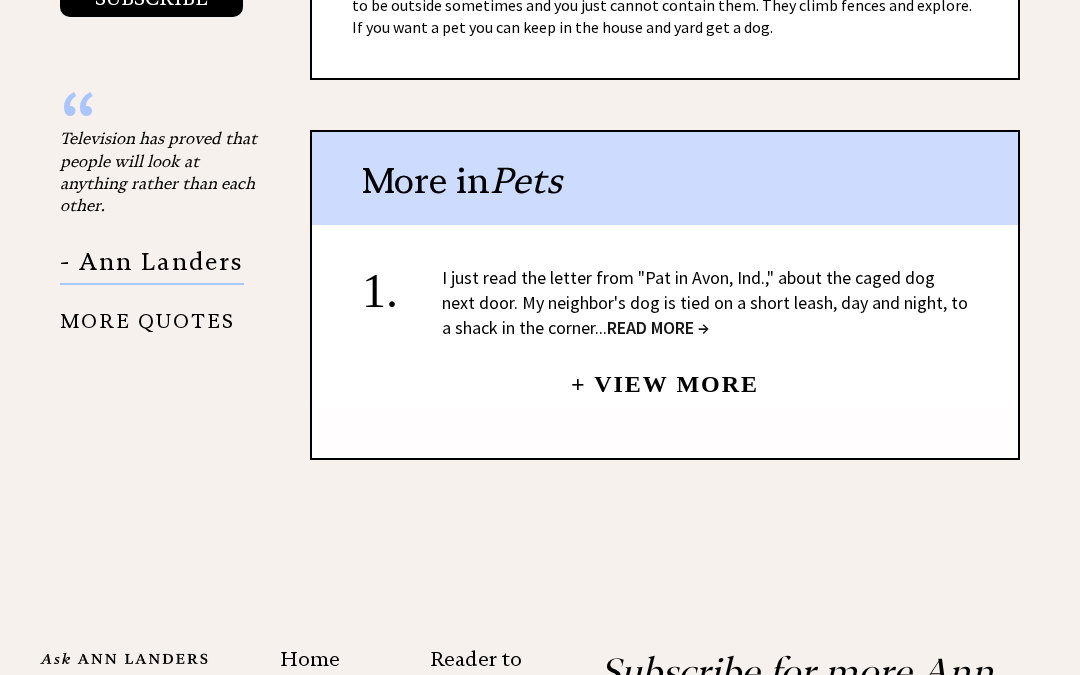 scroll, scrollTop: 1671, scrollLeft: 0, axis: vertical 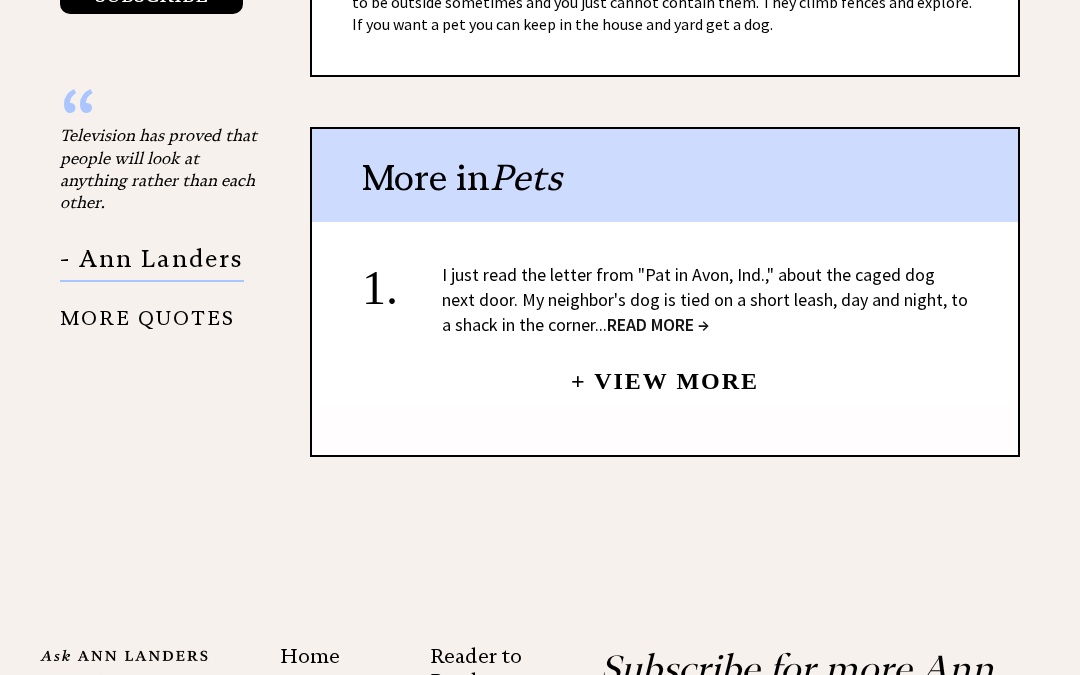 click on "READ MORE →" at bounding box center [658, 324] 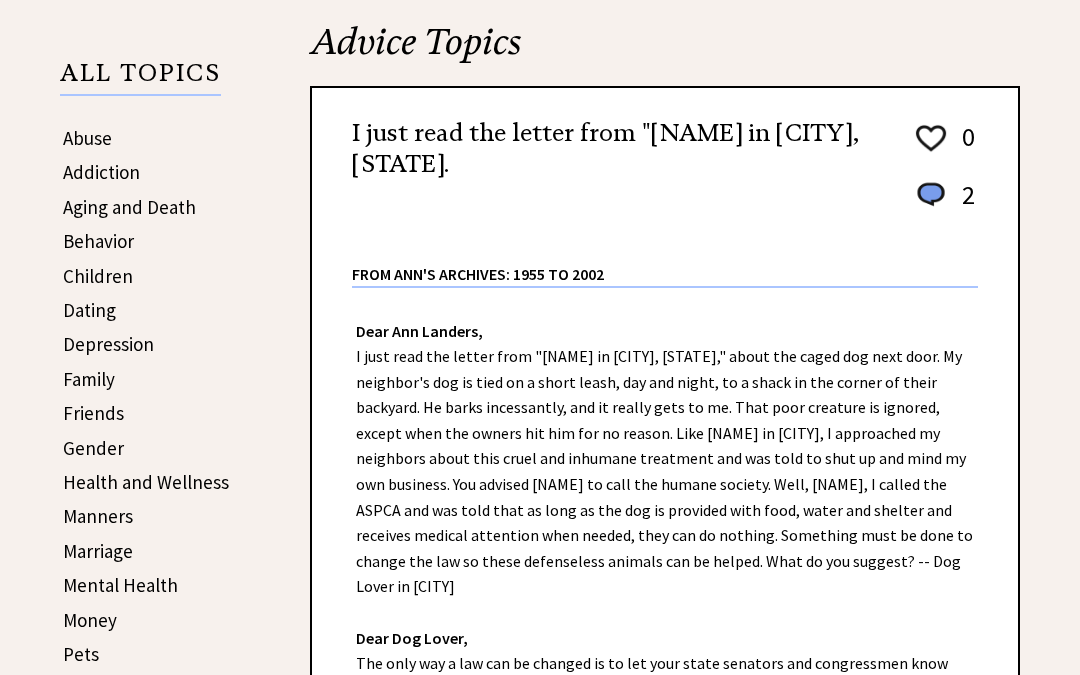 scroll, scrollTop: 307, scrollLeft: 0, axis: vertical 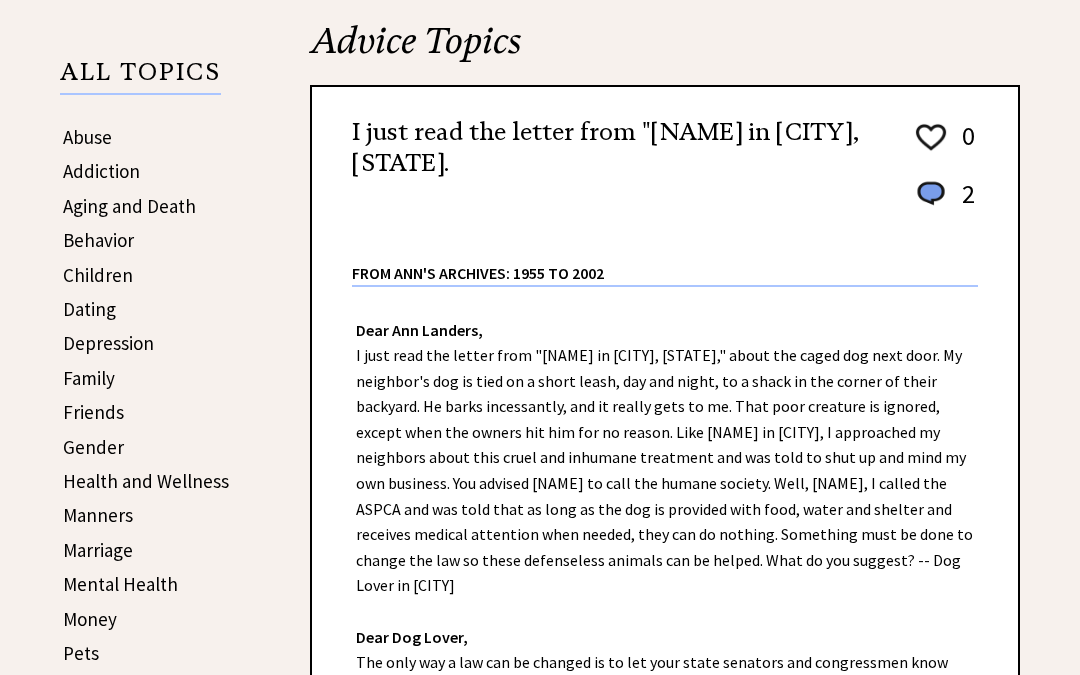 click on "Advice Topics
I just read the letter from "Pat in Avon, Ind.
0
2
0
2
From Ann's Archives: 1955 to 2002
Dear Ann Landers,  Dear Dog Lover,   The only way a law can be changed is to let your state senators and congressmen know you want them to do something about a law that is clearly unjust. Urge your friends and neighbors to join you in this crusade. I wish you luck.
Read More In:    pets  •    abuse  •    behavior  •    manners  •    relationships
Next Column →
Reader Comments
column 2384 comment_tease Post Your Comment     Reader Comment    (0 Up Votes | 0 Down Votes)     No name, obviously 's Comment    (0 Up Votes | 0 Down Votes)   Want to follow this thread? X
2384
al_post" at bounding box center [540, 943] 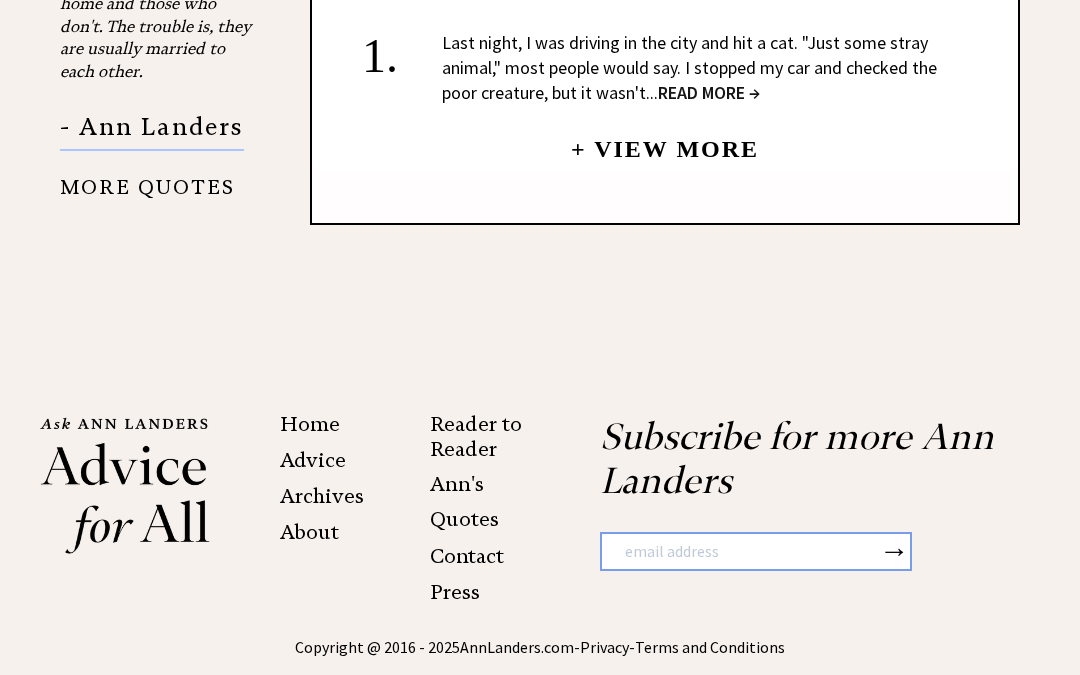 scroll, scrollTop: 1929, scrollLeft: 0, axis: vertical 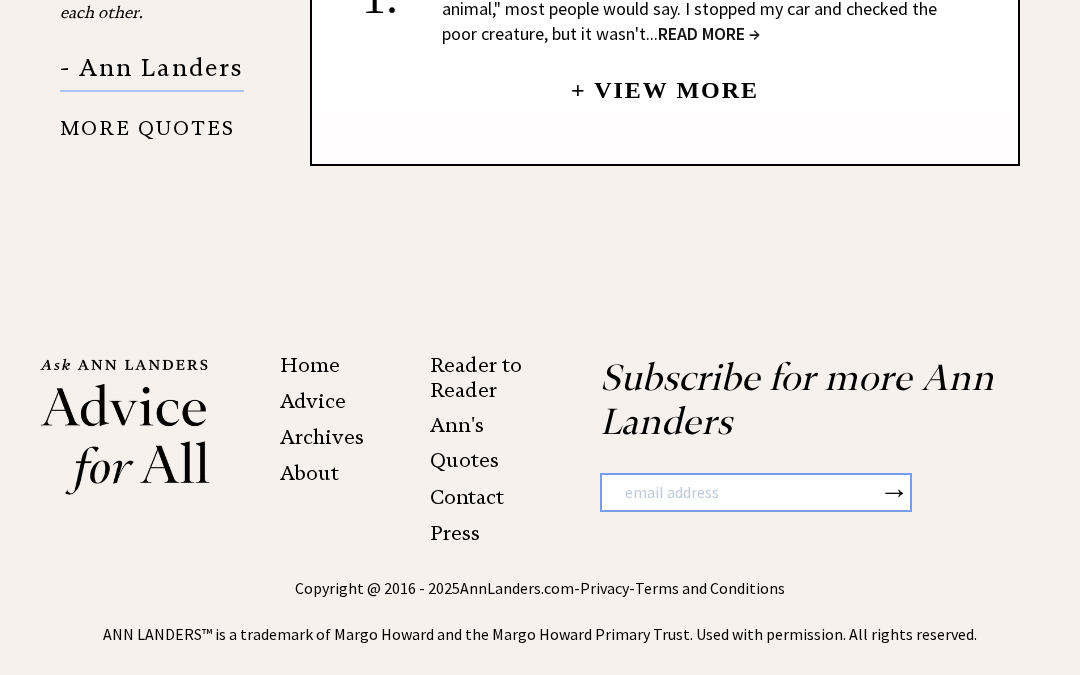 click on "+ View More" at bounding box center [665, 81] 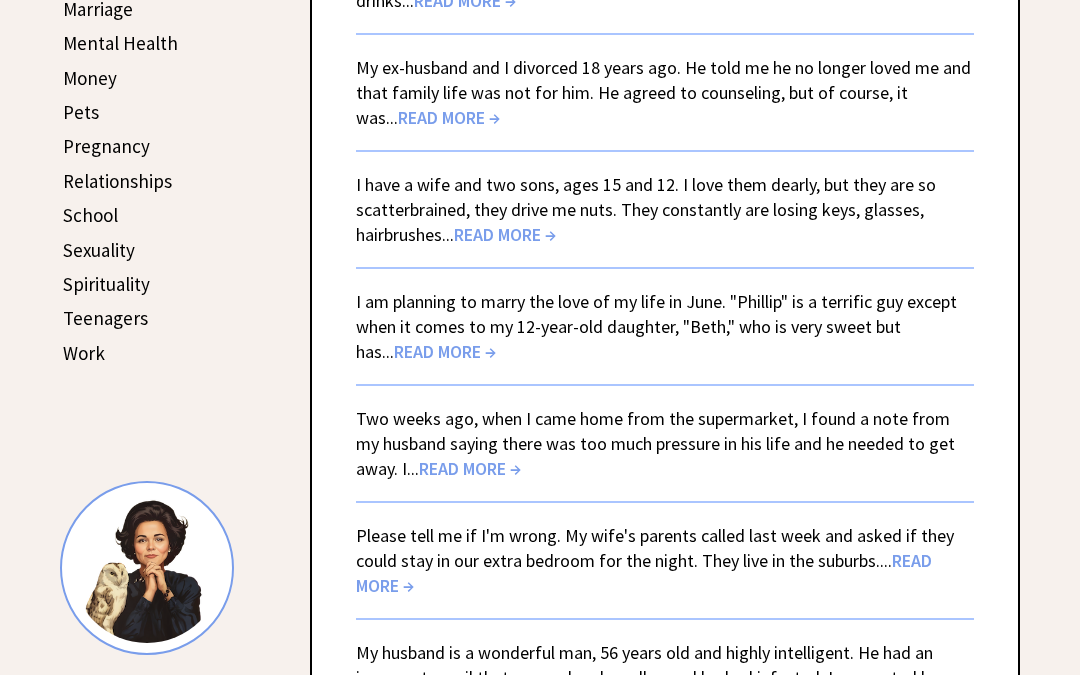 scroll, scrollTop: 853, scrollLeft: 0, axis: vertical 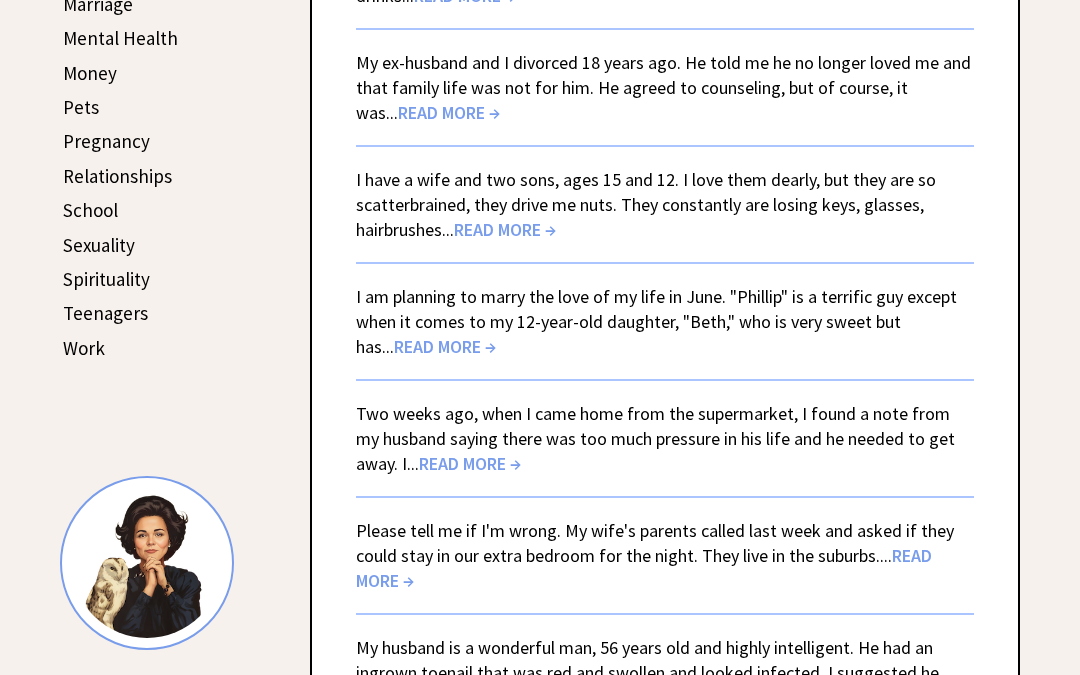 click on "I am planning to marry the love of my life in June. "[NAME]" is a terrific guy except when it comes to my 12-year-old daughter, "[NAME]," who is very sweet but has...  READ MORE →" at bounding box center [656, 321] 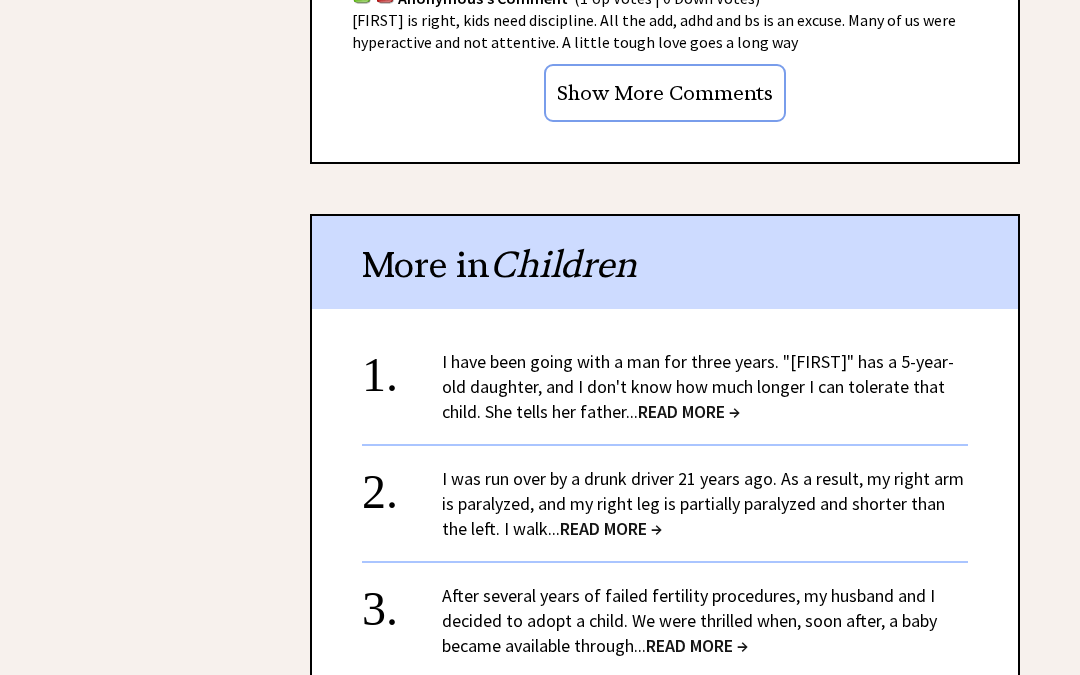 scroll, scrollTop: 2185, scrollLeft: 0, axis: vertical 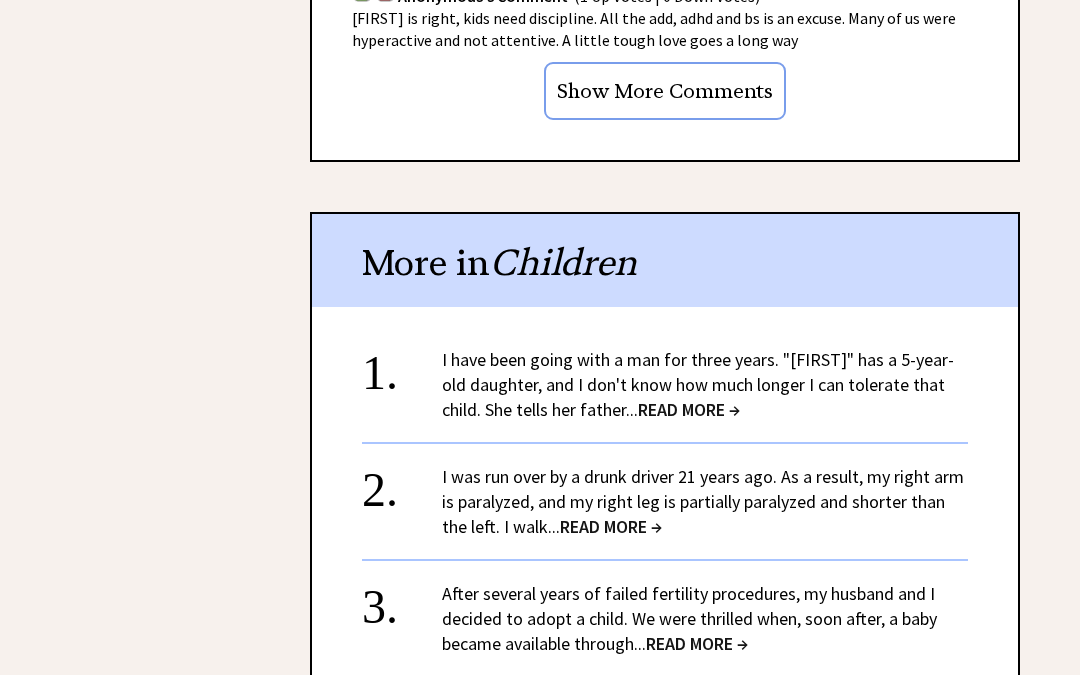 click on "I have been going with a man for three years. "[FIRST]" has a 5-year-old daughter, and I don't know how much longer I can tolerate that child. She tells her father... READ MORE →" at bounding box center [698, 384] 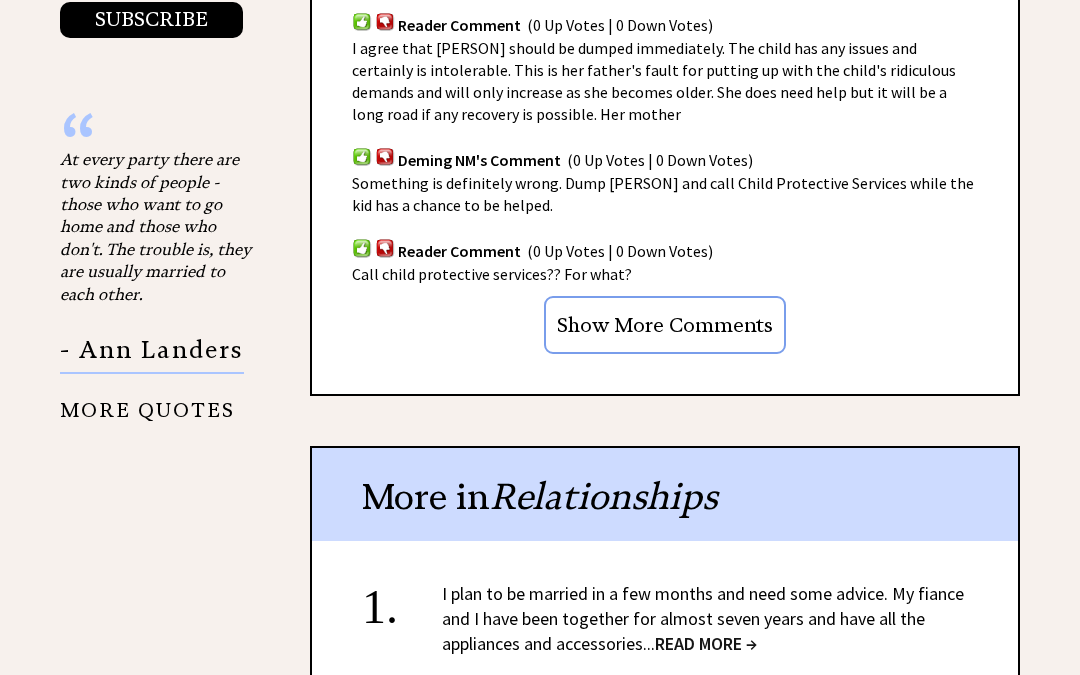 scroll, scrollTop: 1648, scrollLeft: 0, axis: vertical 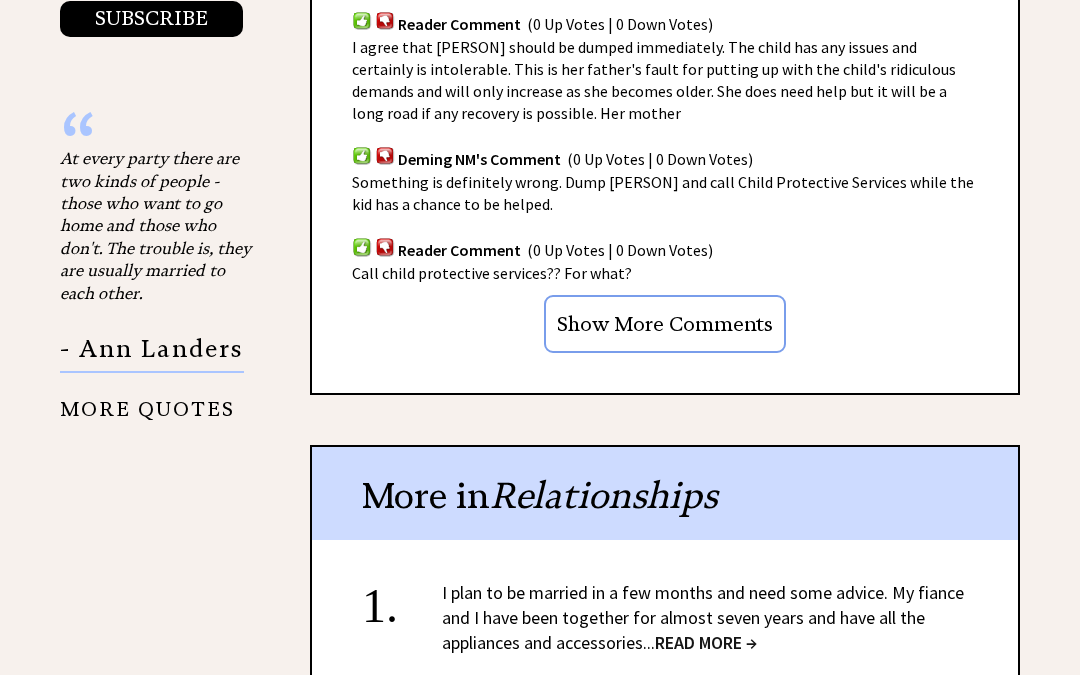 click on "Show More Comments" at bounding box center [665, 324] 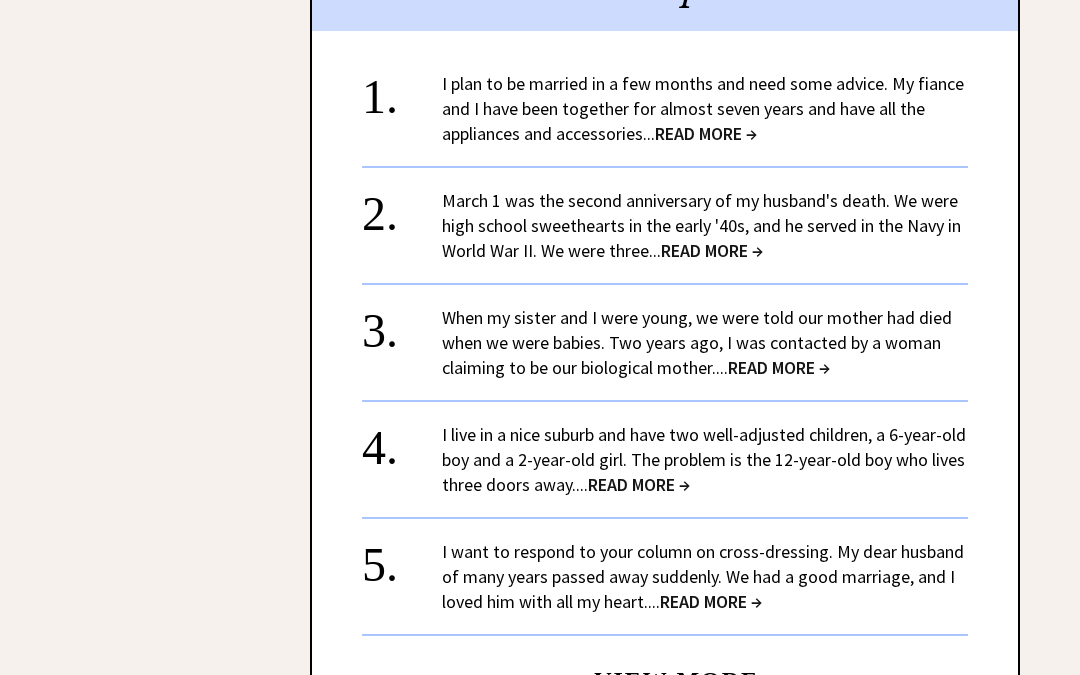 scroll, scrollTop: 2479, scrollLeft: 0, axis: vertical 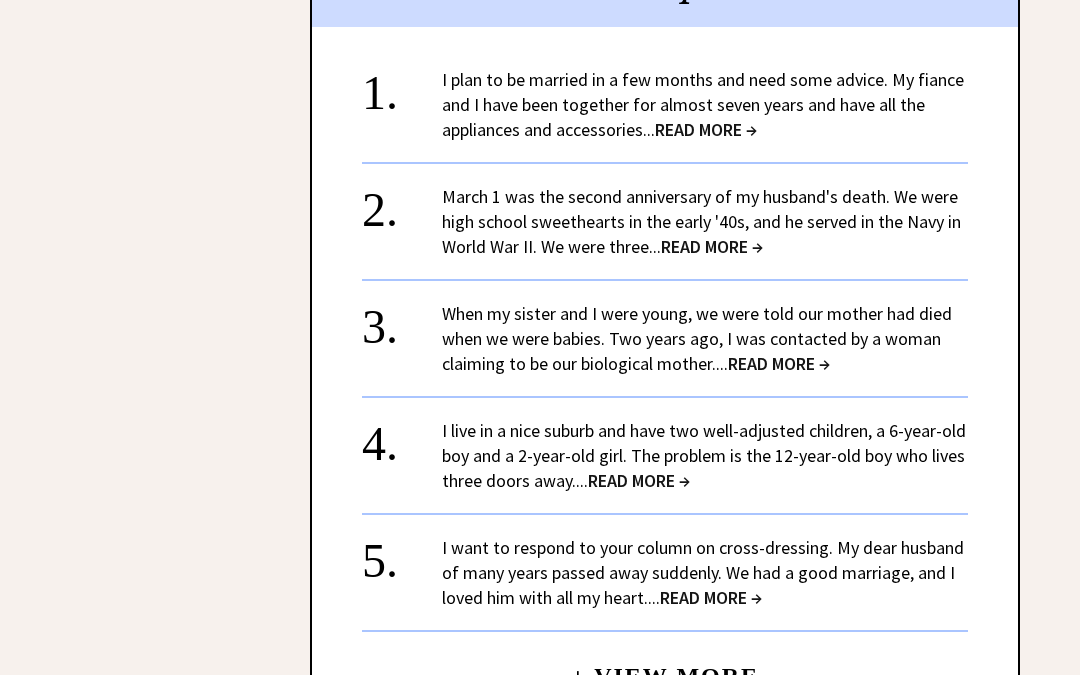 click on "March 1 was the second anniversary of my husband's death. We were high school sweethearts in the early '40s, and he served in the Navy in World War II. We were three...  READ MORE →" at bounding box center [701, 221] 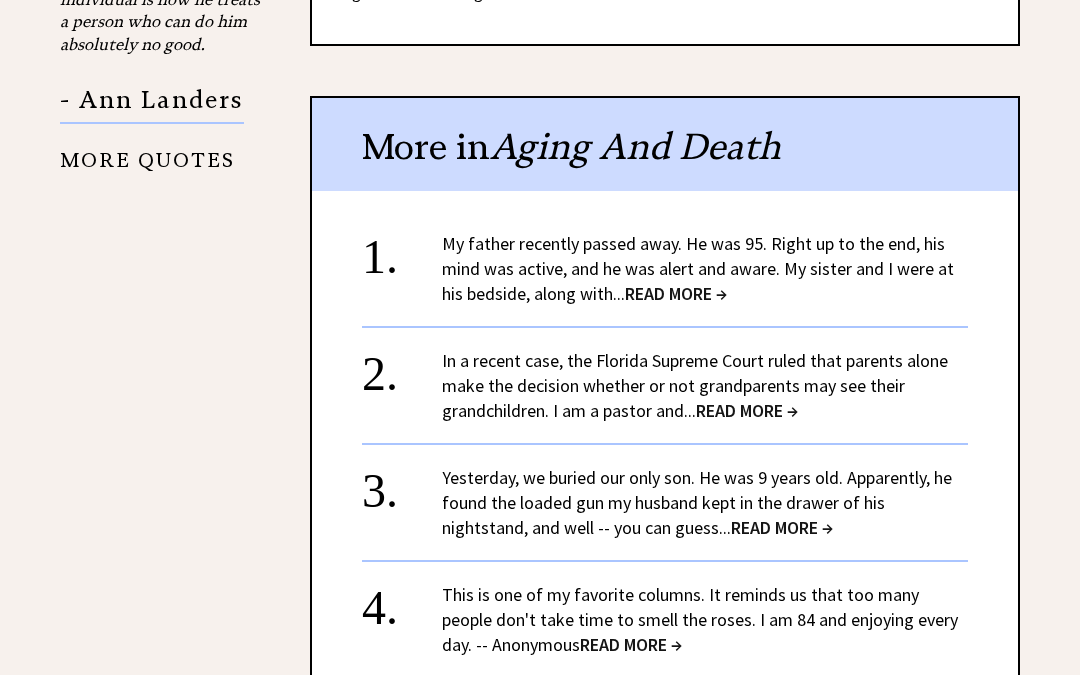 scroll, scrollTop: 1855, scrollLeft: 0, axis: vertical 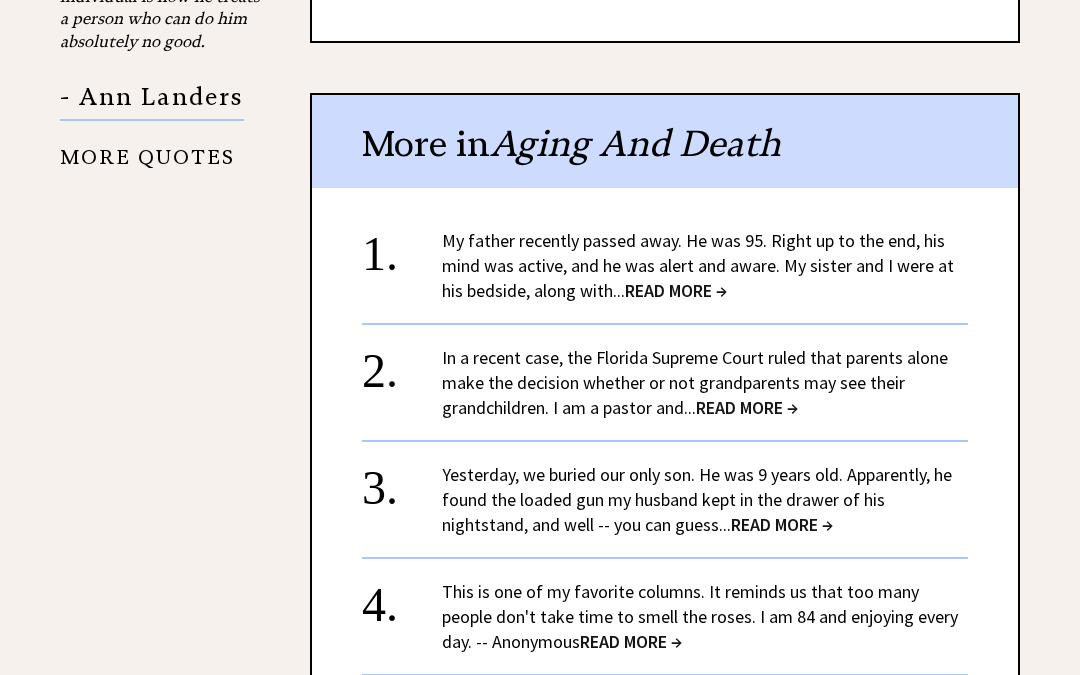 click on "My father recently passed away. He was [AGE]. Right up to the end, his mind was active, and he was alert and aware.
My sister and I were at his bedside, along with...  READ MORE →" at bounding box center [698, 265] 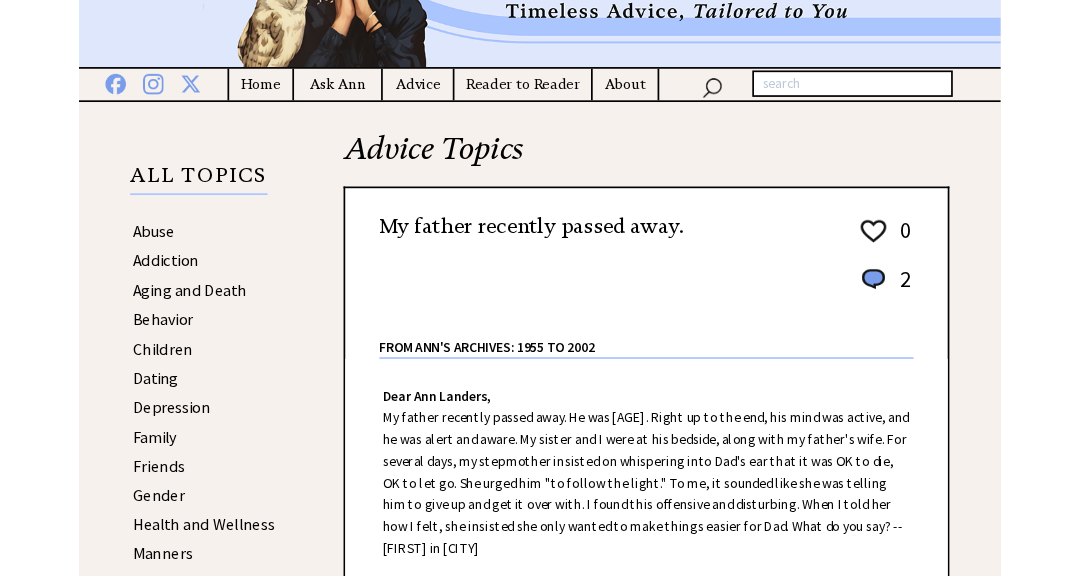 scroll, scrollTop: 0, scrollLeft: 0, axis: both 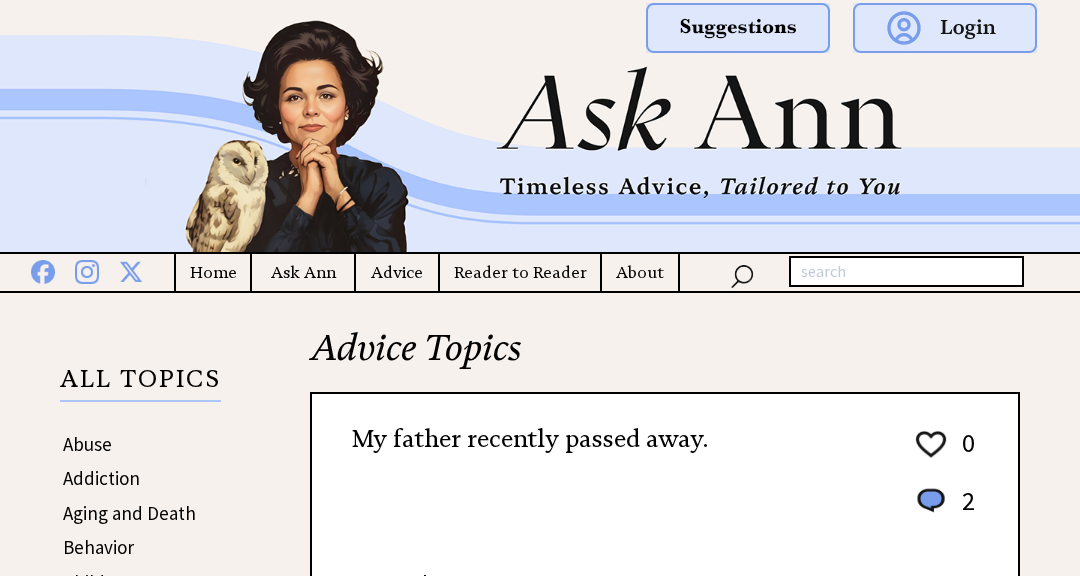 click on "Home" at bounding box center [213, 272] 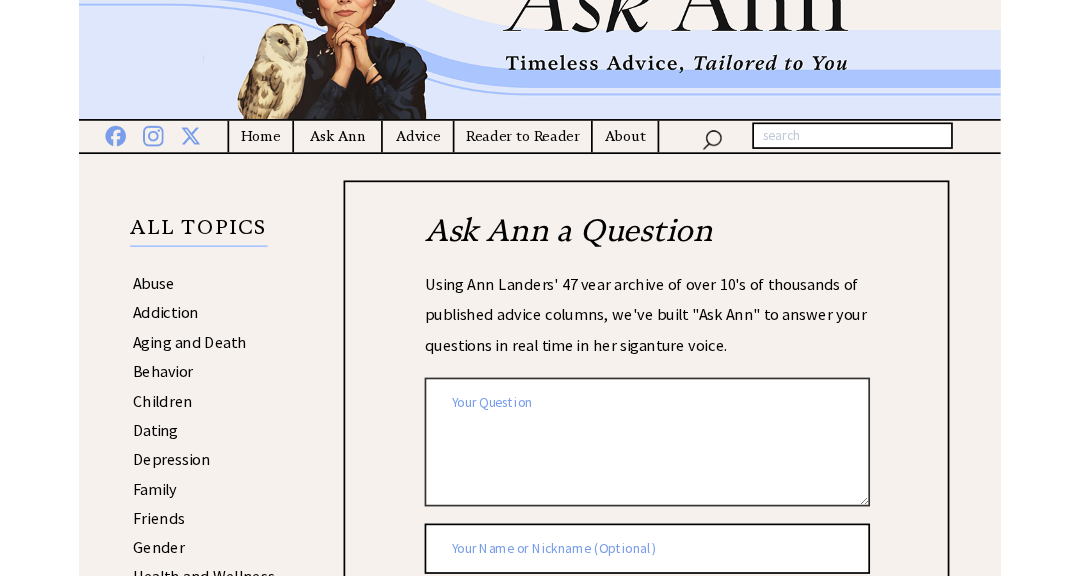 scroll, scrollTop: 0, scrollLeft: 0, axis: both 